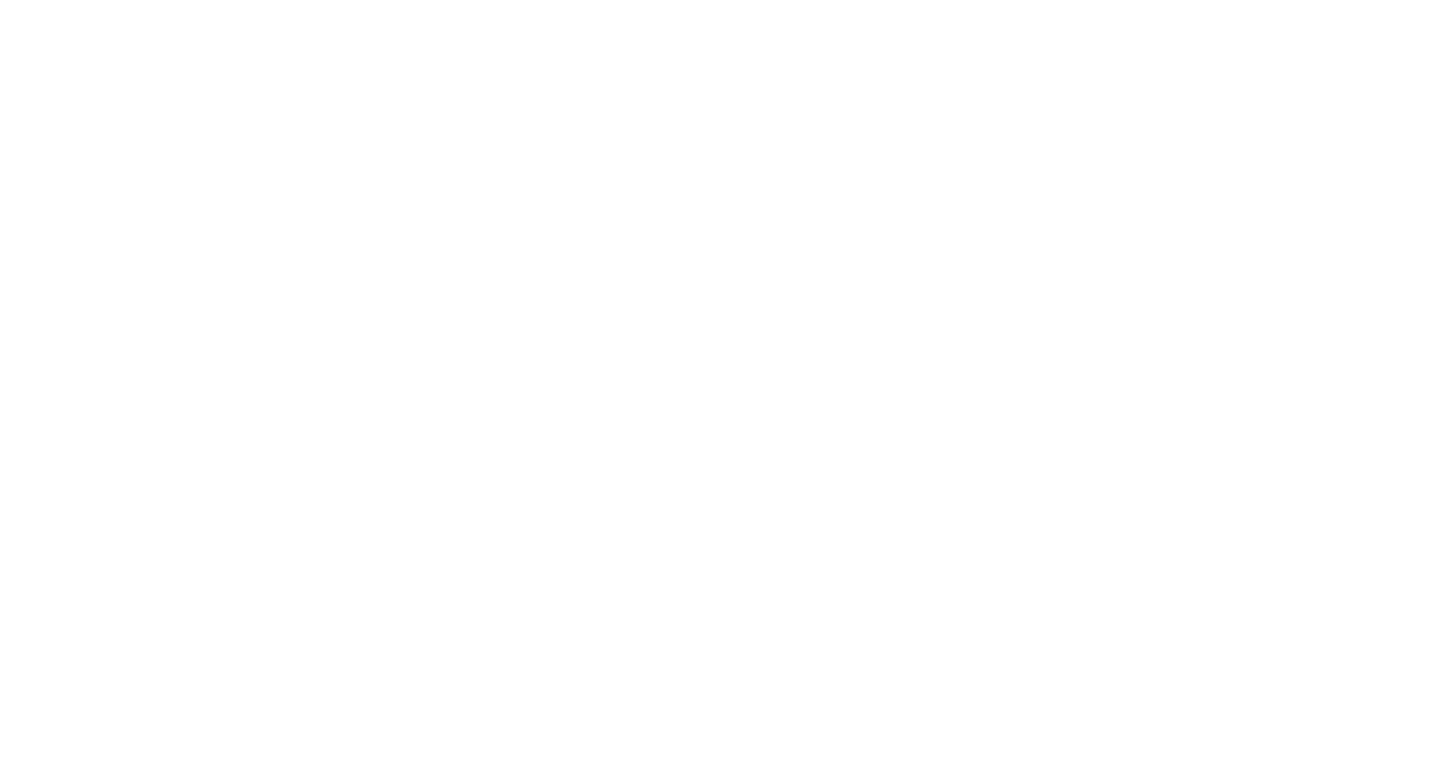 scroll, scrollTop: 0, scrollLeft: 0, axis: both 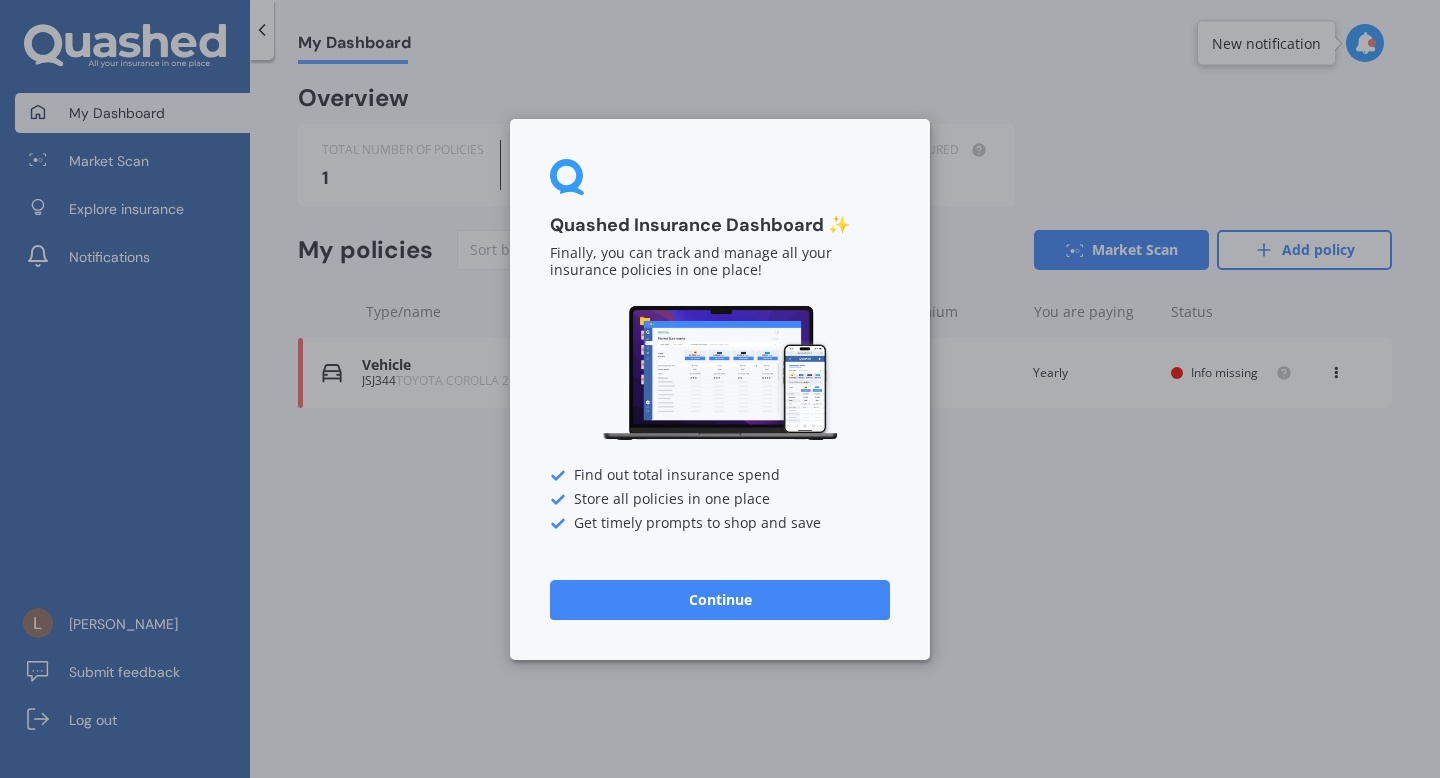 click on "Continue" at bounding box center [720, 599] 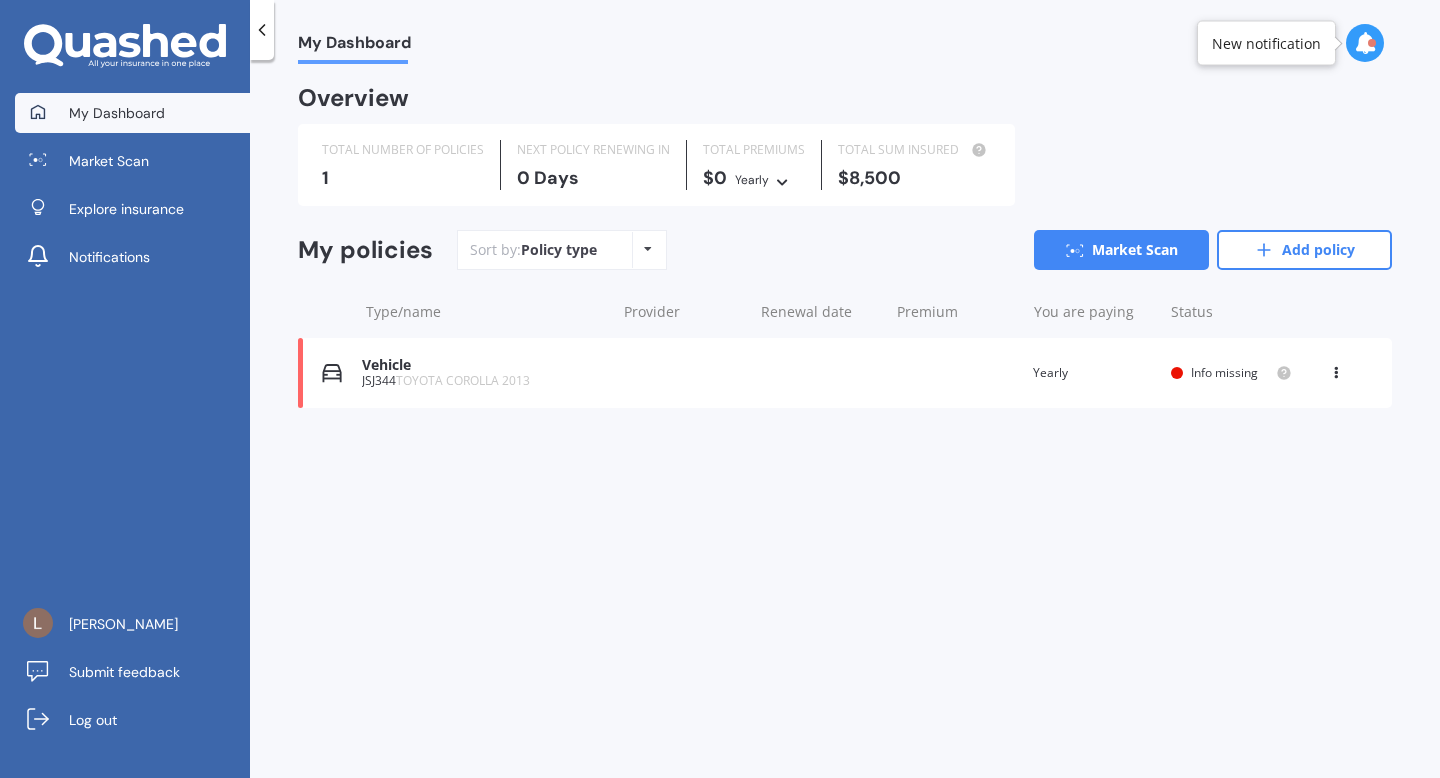 click on "Vehicle" at bounding box center [483, 365] 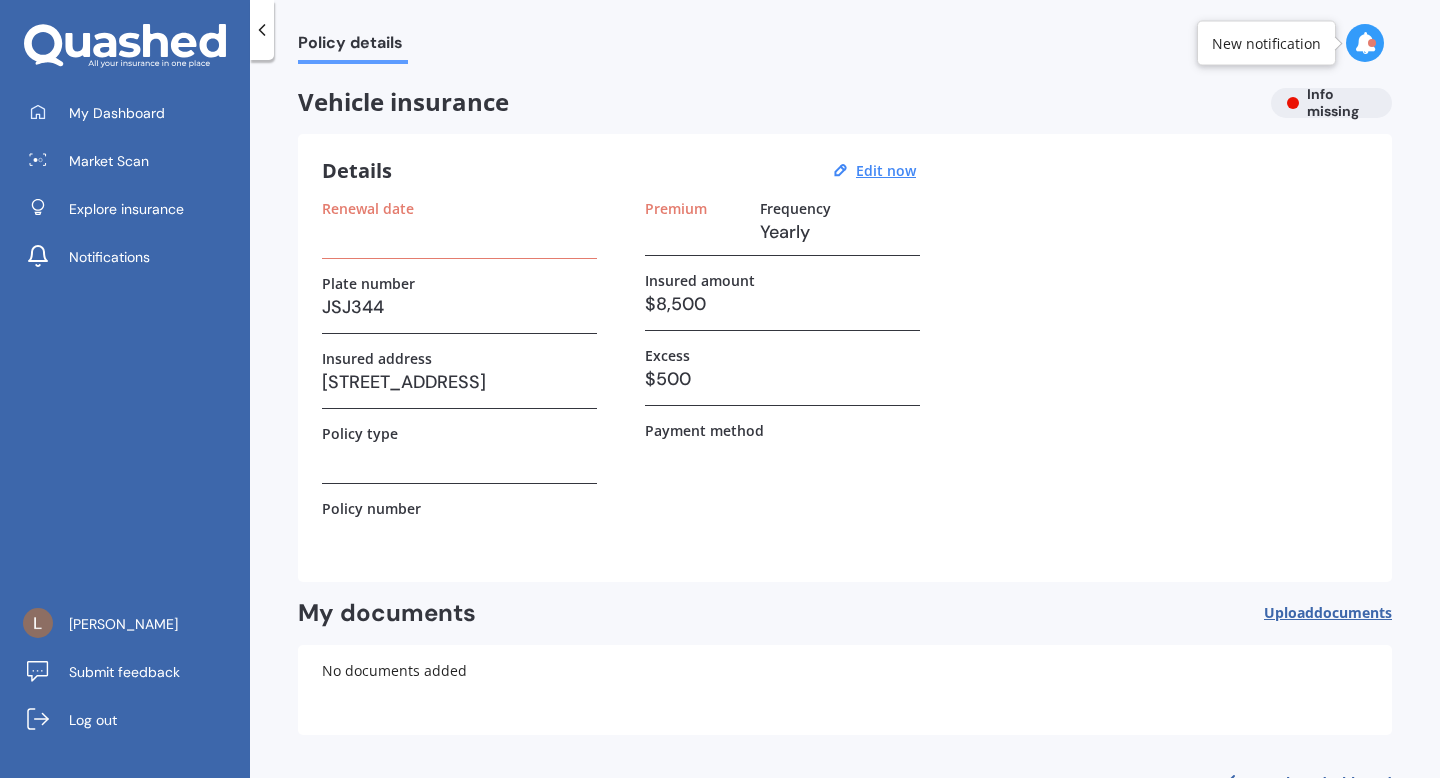 click on "Details Edit now" at bounding box center (622, 171) 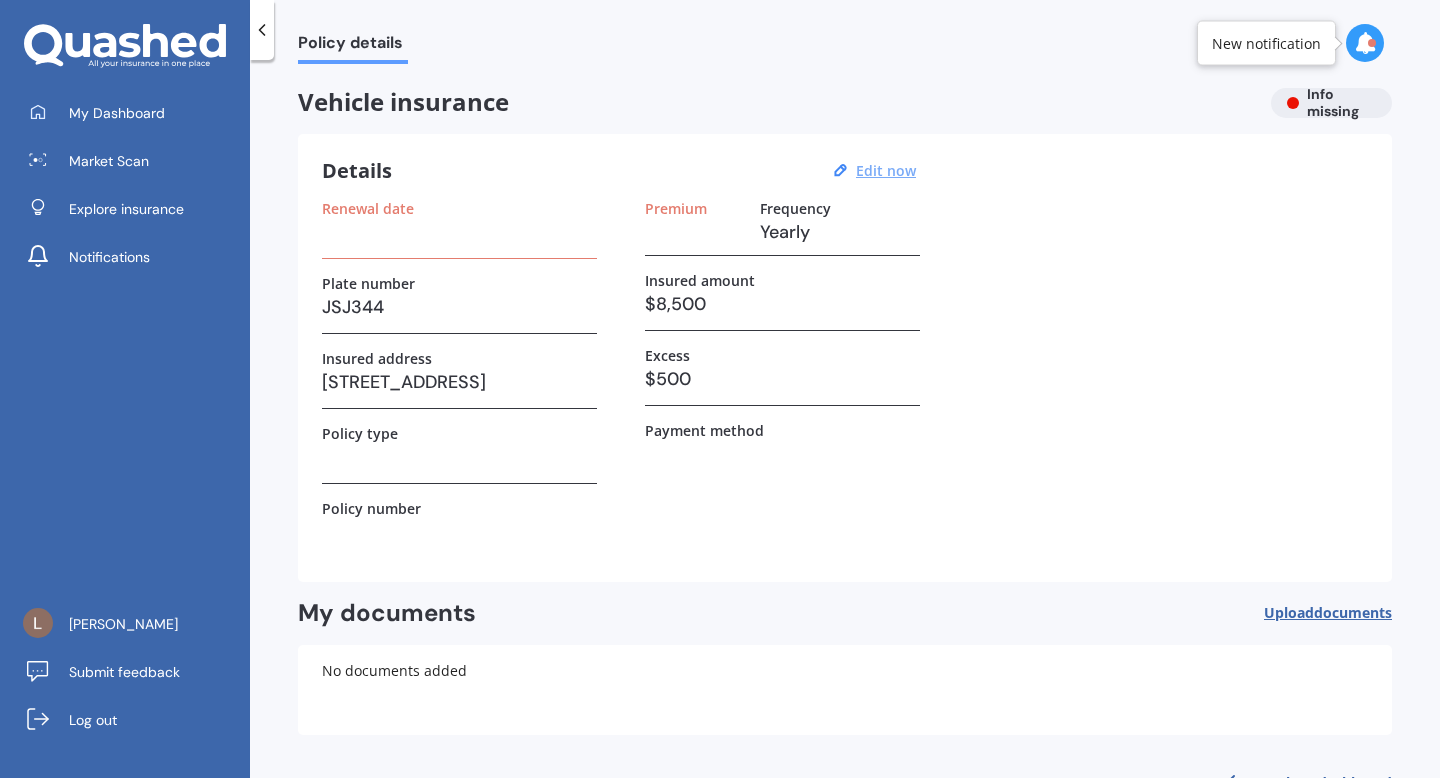 click on "Edit now" at bounding box center [886, 170] 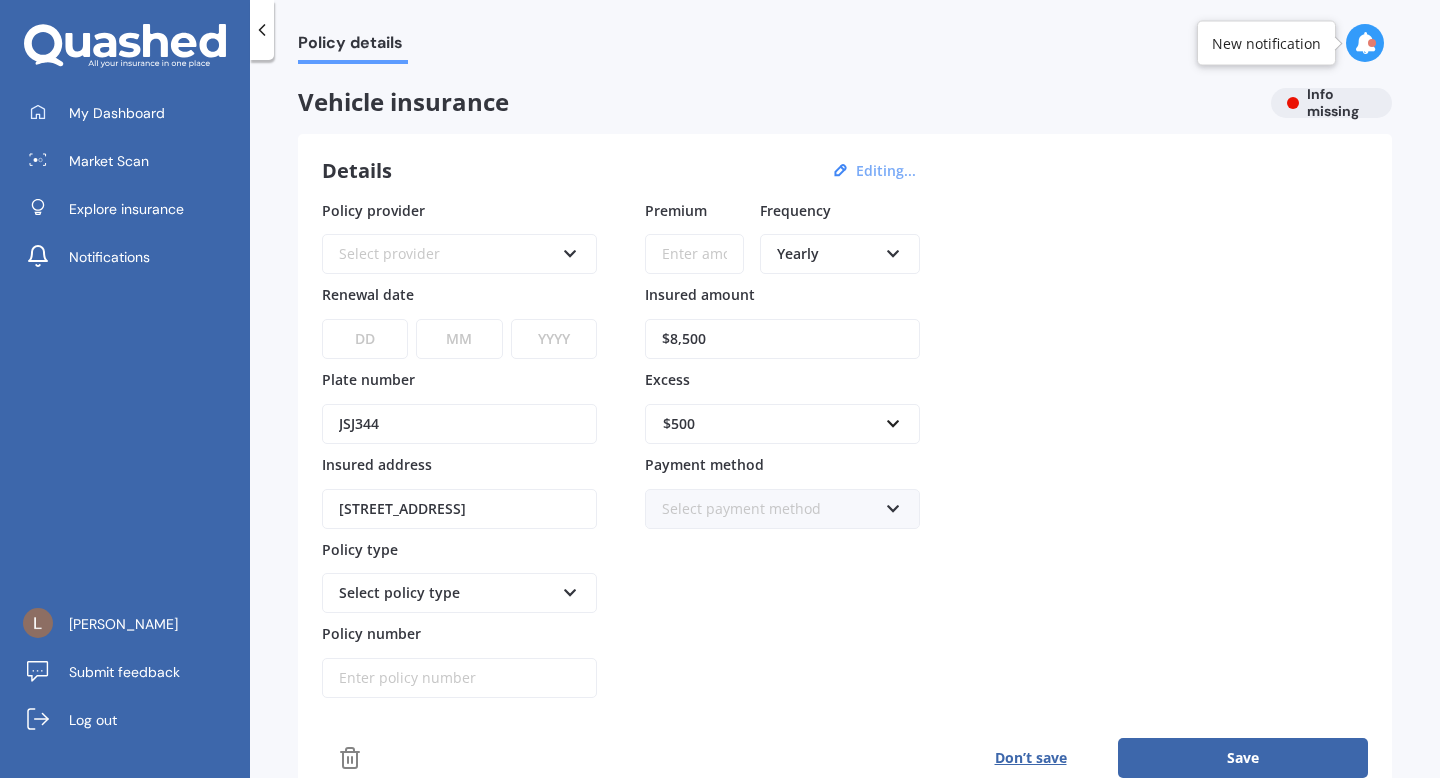drag, startPoint x: 733, startPoint y: 347, endPoint x: 649, endPoint y: 339, distance: 84.38009 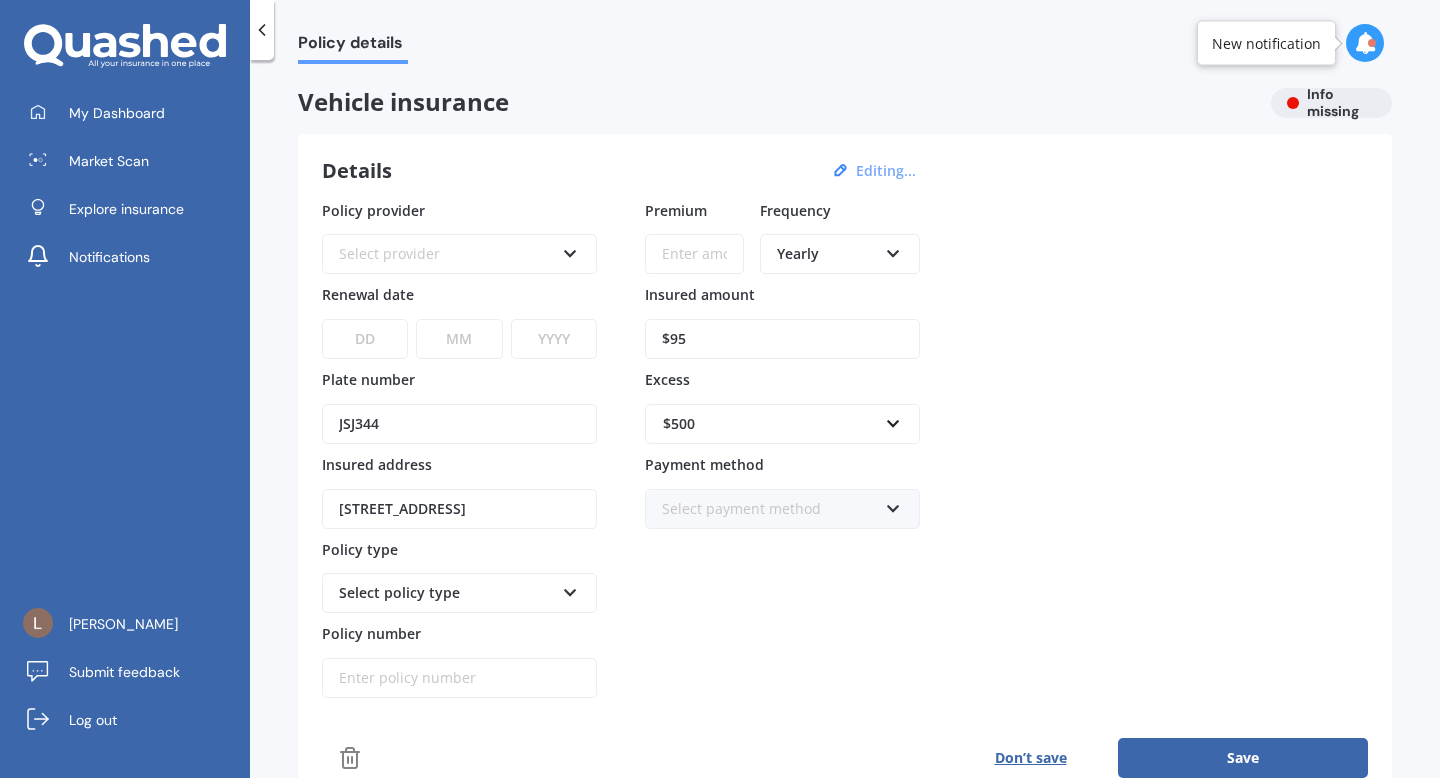 type on "$9" 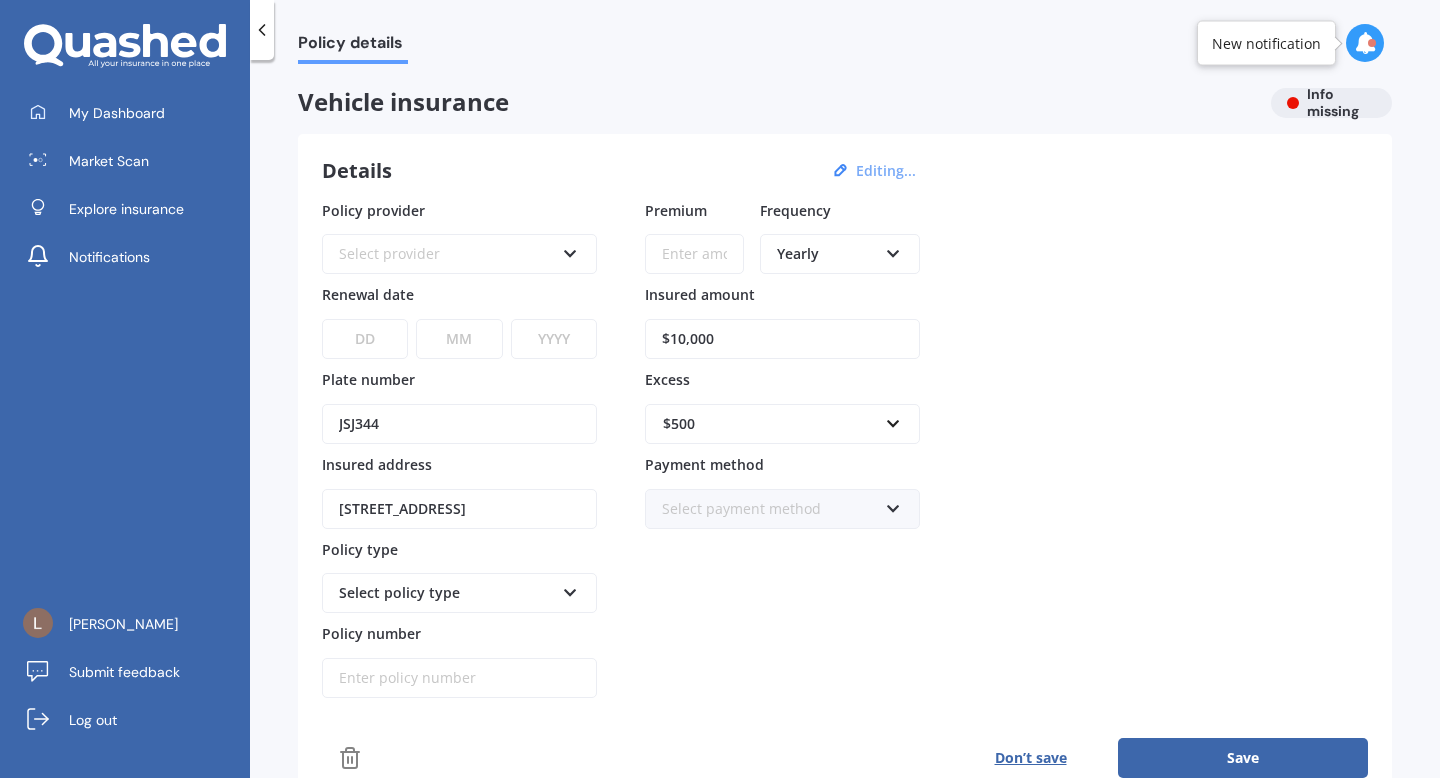 type on "$10,000" 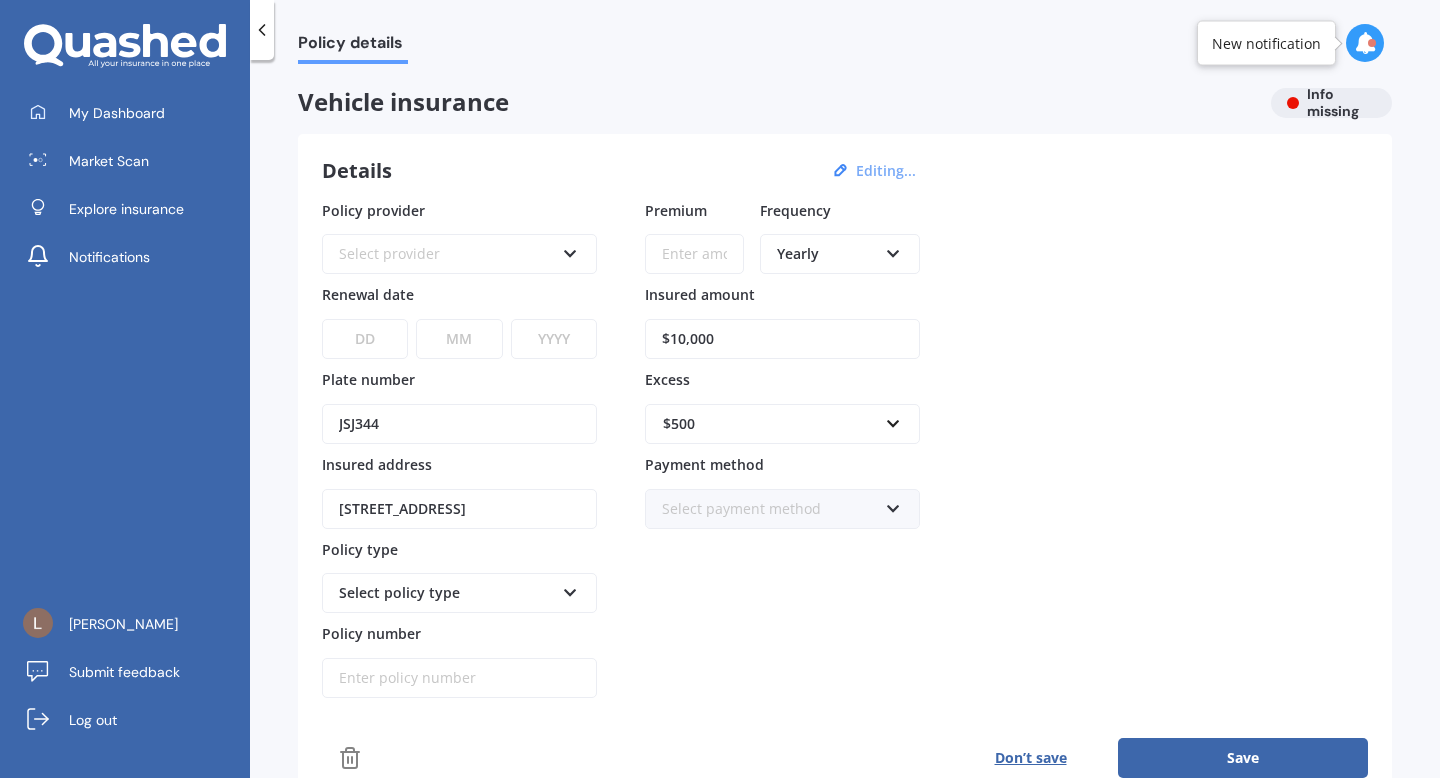 click on "Premium Frequency Yearly Yearly Six-Monthly Quarterly Monthly Fortnightly Weekly Insured amount $10,000 Excess $500 $100 $400 $500 $750 $1,000 $1,500 $2,000 Payment method Select payment method Direct debit - bank account Direct debit - credit/debit card Online payment Internet banking transfer Cheque" at bounding box center [782, 449] 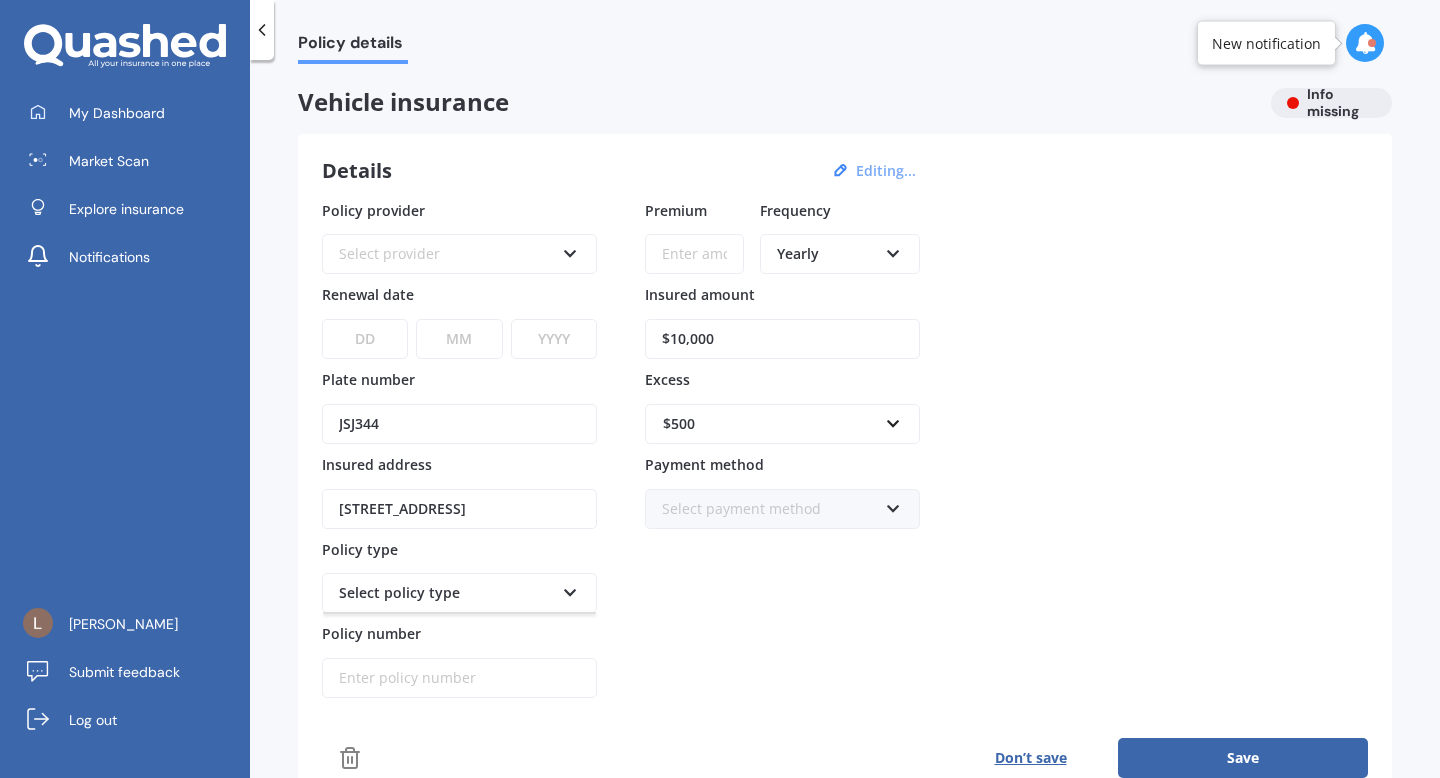 click on "Select policy type" at bounding box center [459, 593] 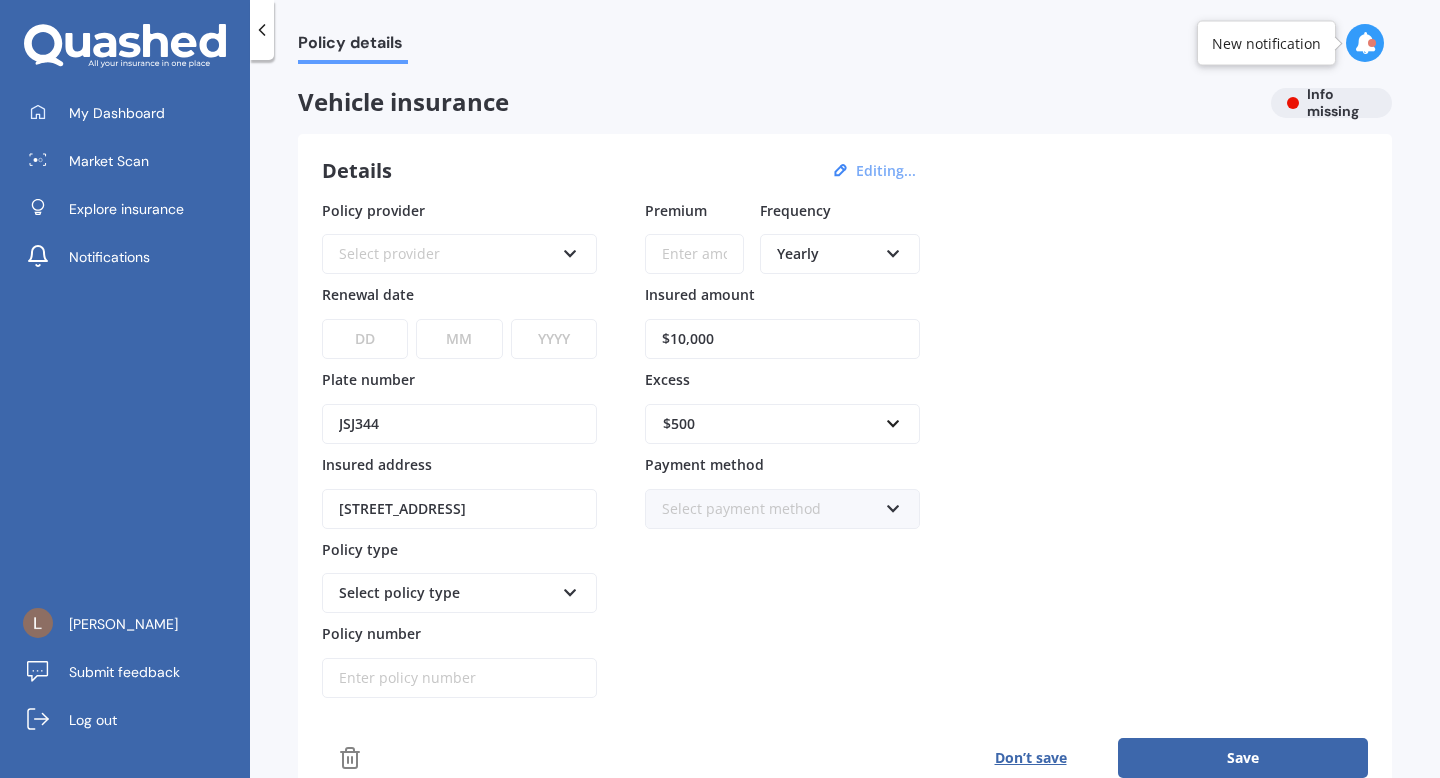 click on "Select policy type" at bounding box center [459, 593] 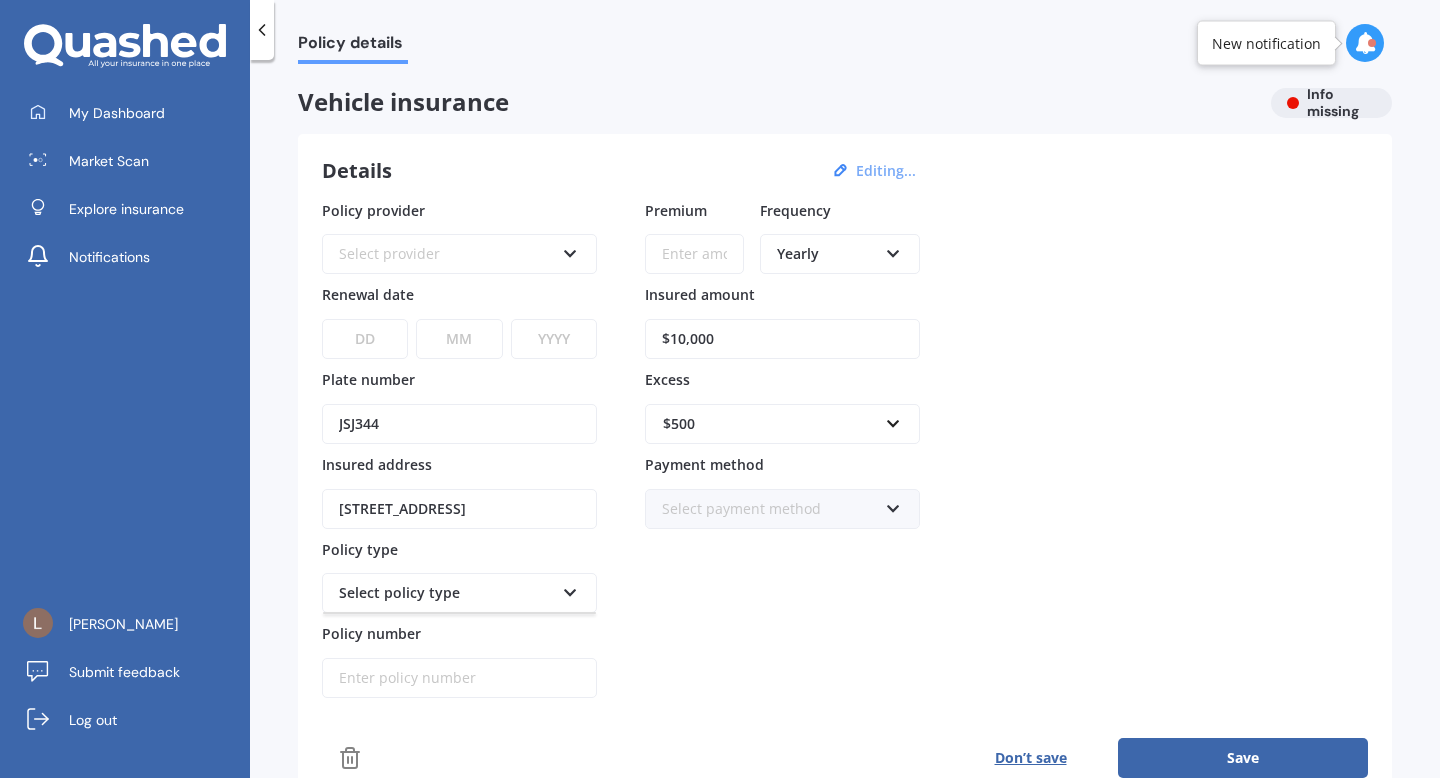 click at bounding box center [570, 589] 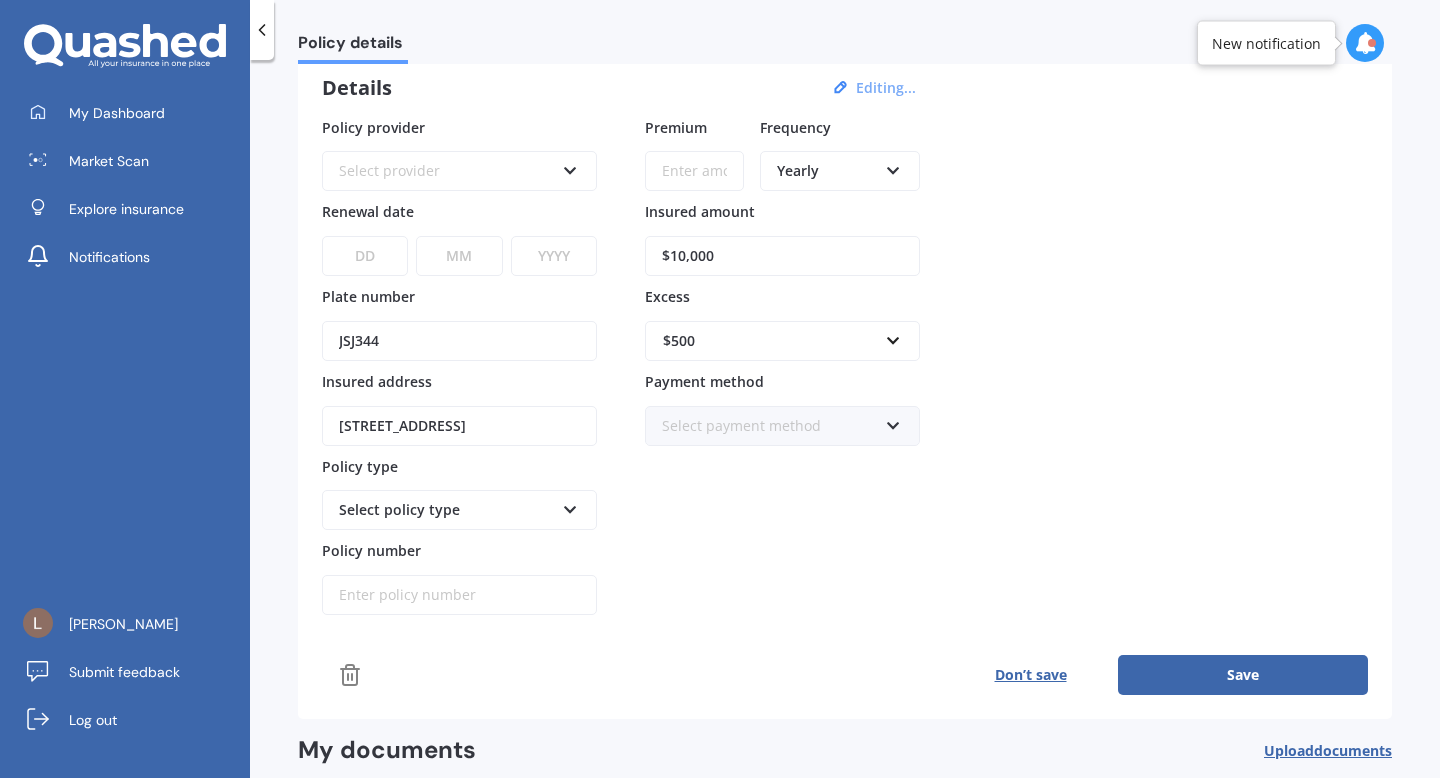 scroll, scrollTop: 101, scrollLeft: 0, axis: vertical 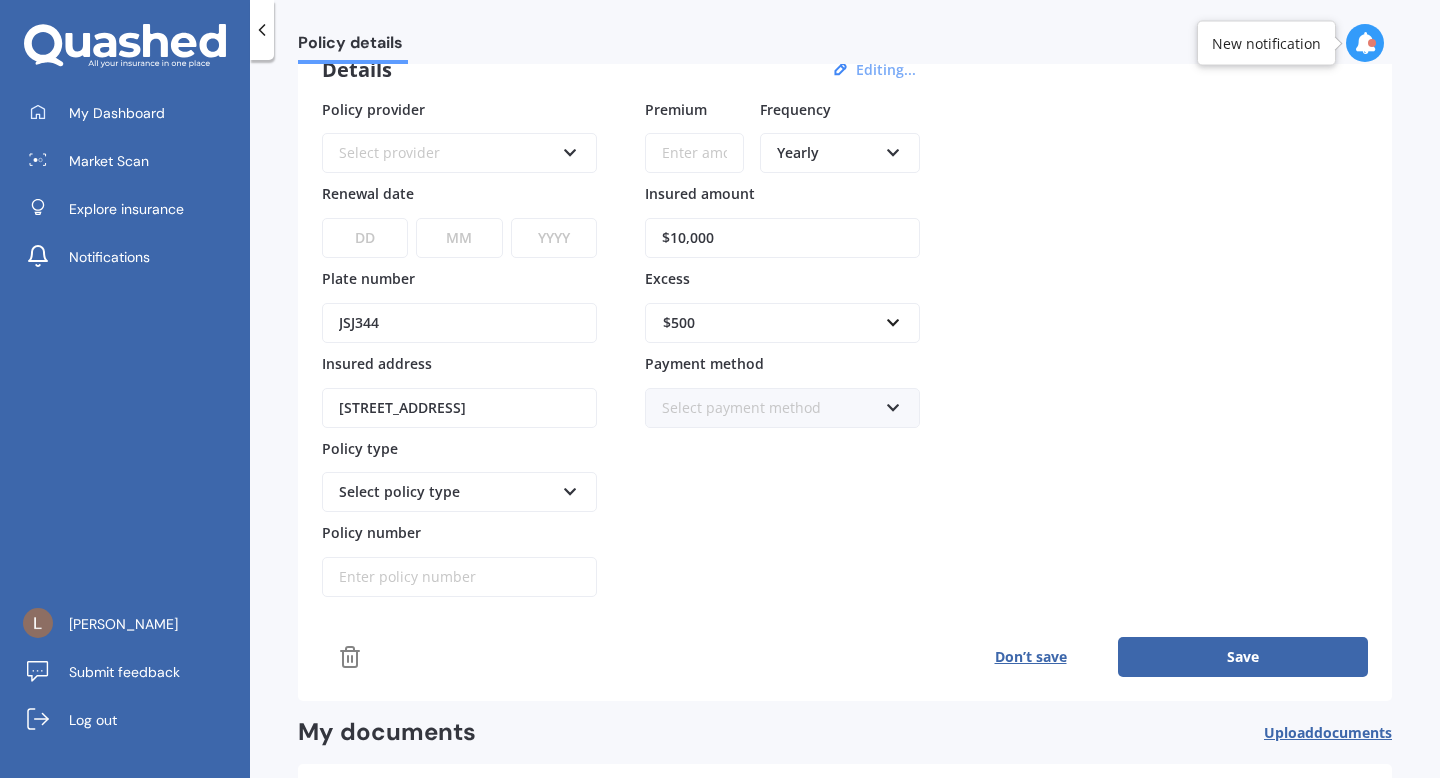 click on "Policy number" at bounding box center (459, 577) 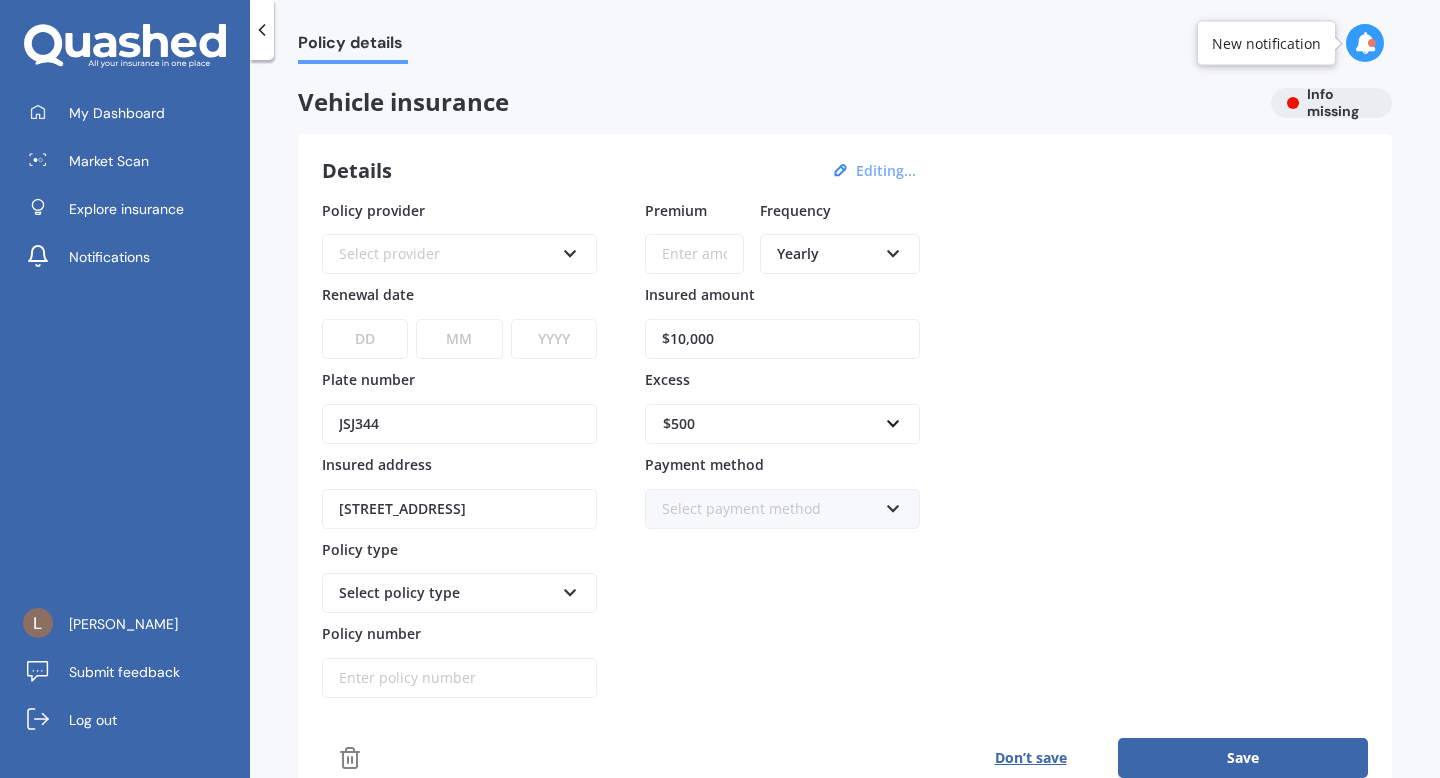 click on "Select provider AA AMI AMP ANZ ASB Aioi Nissay Dowa Ando Assurant Autosure BNZ Co-Operative Bank Cove FMG Initio Kiwibank Lantern Lumley MAS NAC NZI Other Provident SBS Star Insure State Swann TSB Tower Trade Me Insurance Vero Westpac YOUI" at bounding box center [459, 254] 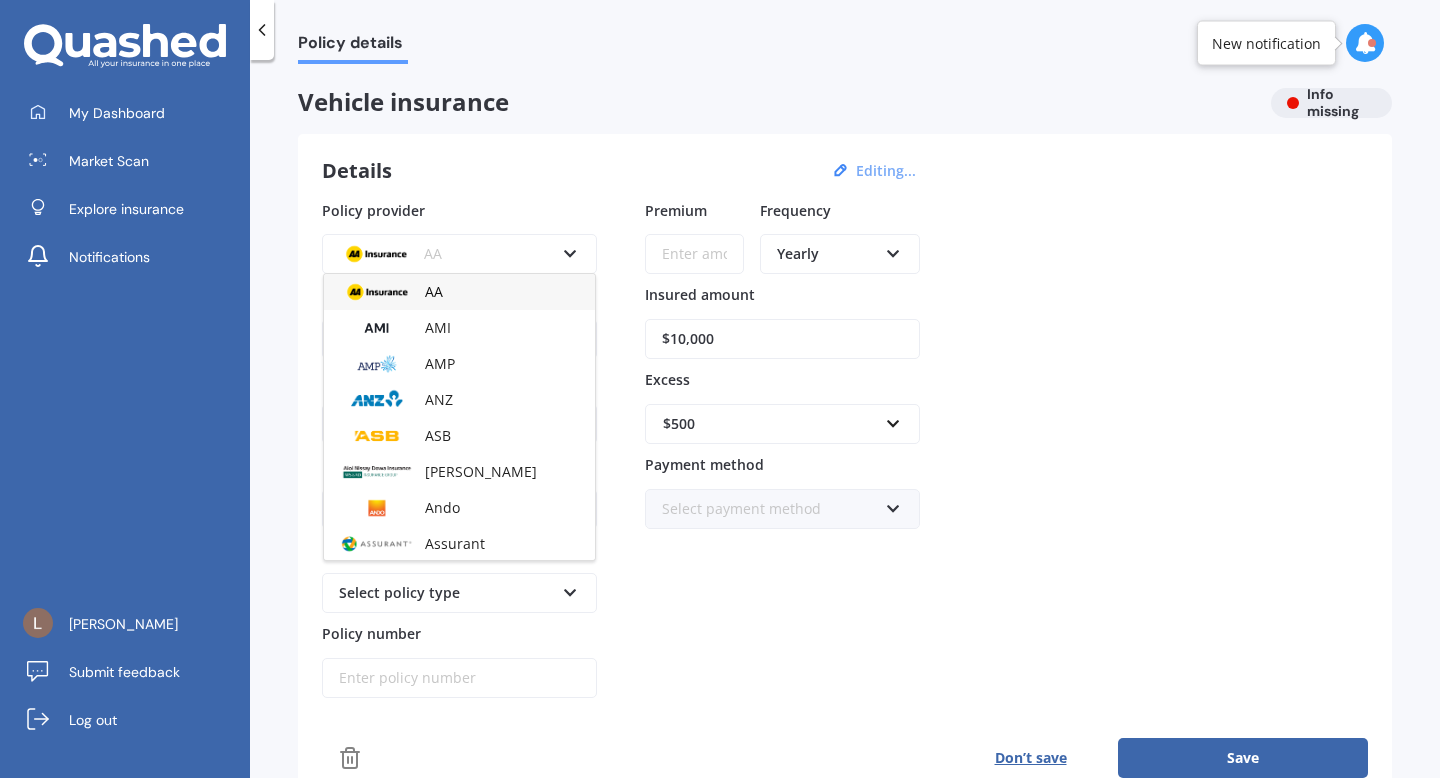 click on "AA AA AMI AMP ANZ ASB Aioi Nissay Dowa Ando Assurant Autosure BNZ Co-Operative Bank Cove FMG Initio Kiwibank Lantern Lumley MAS NAC NZI Other Provident SBS Star Insure State Swann TSB Tower Trade Me Insurance Vero Westpac YOUI" at bounding box center [459, 254] 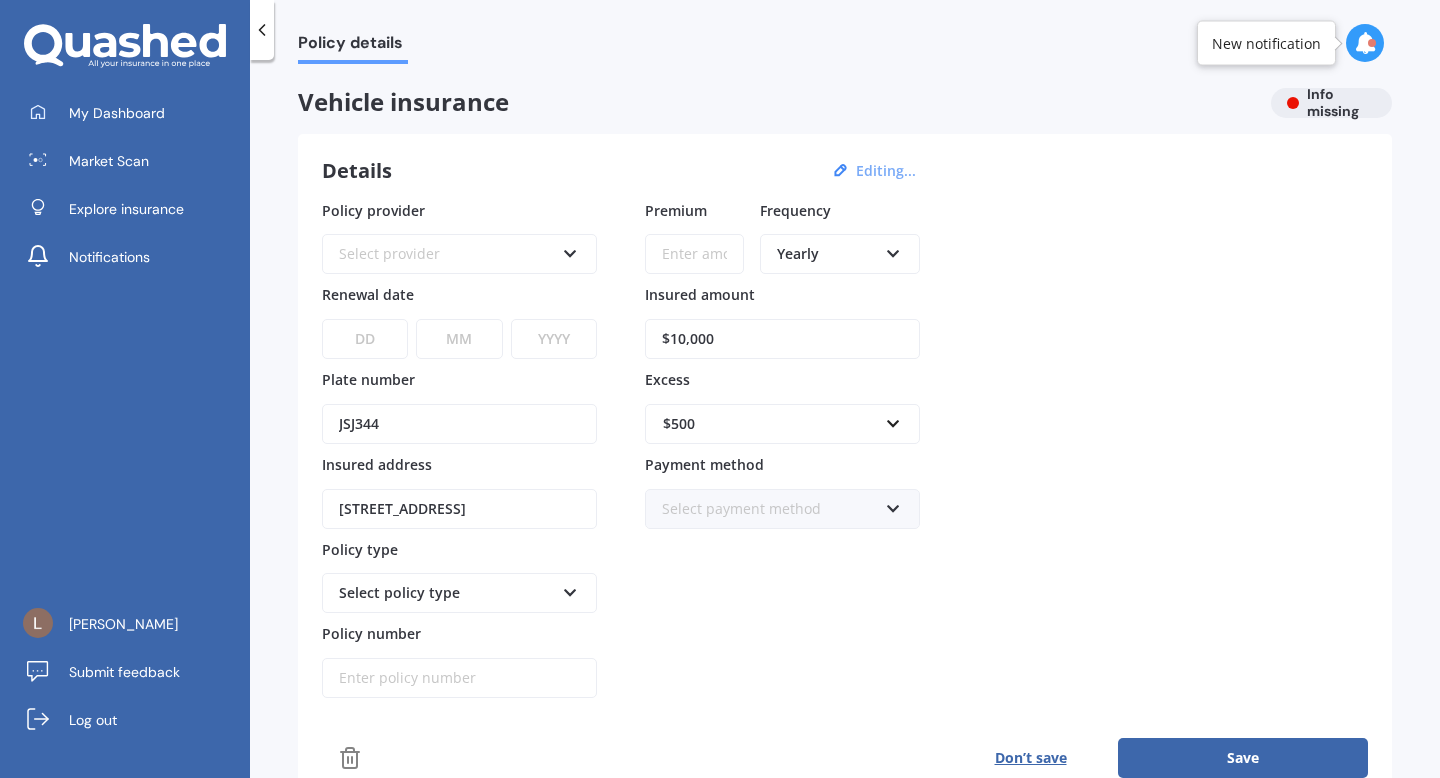 click on "Select provider" at bounding box center [446, 254] 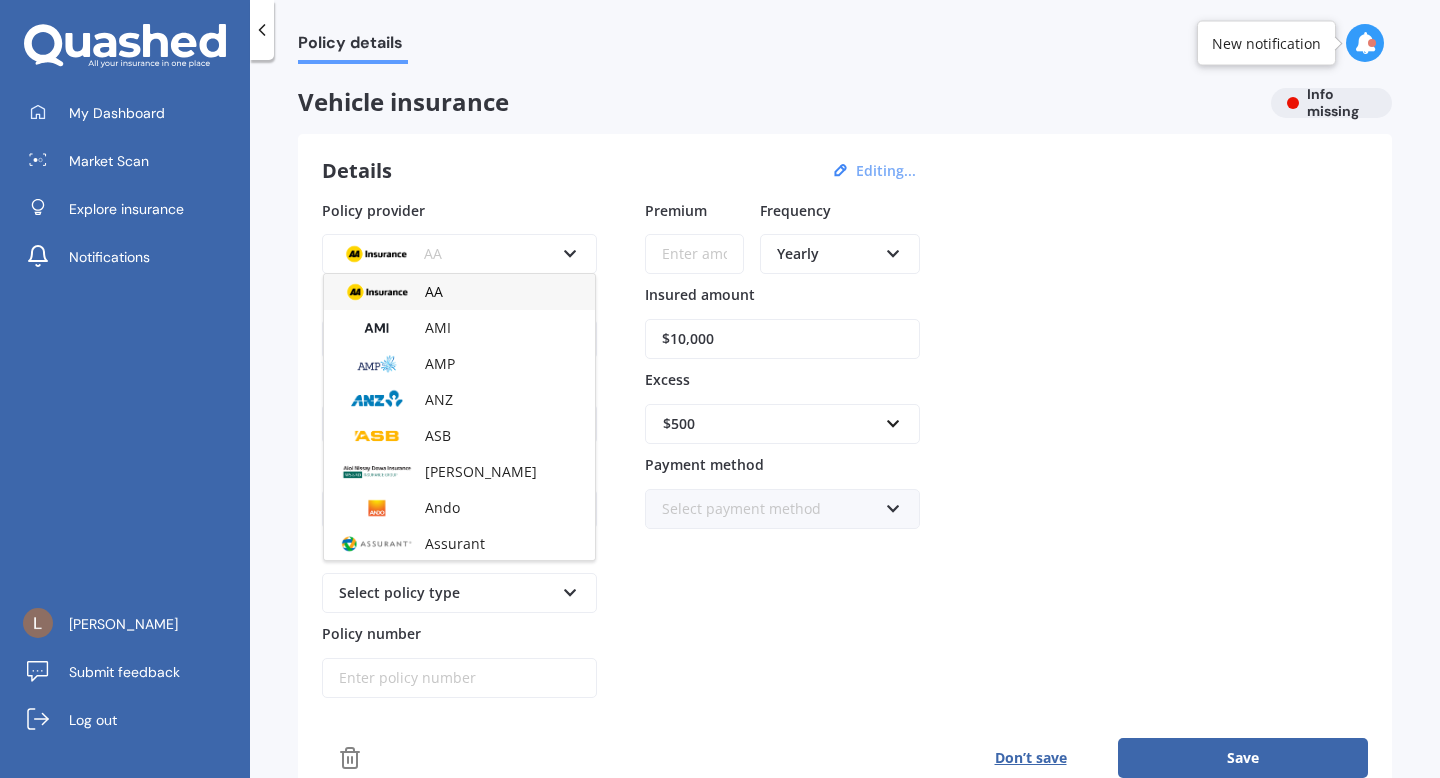 click on "AA" at bounding box center (434, 291) 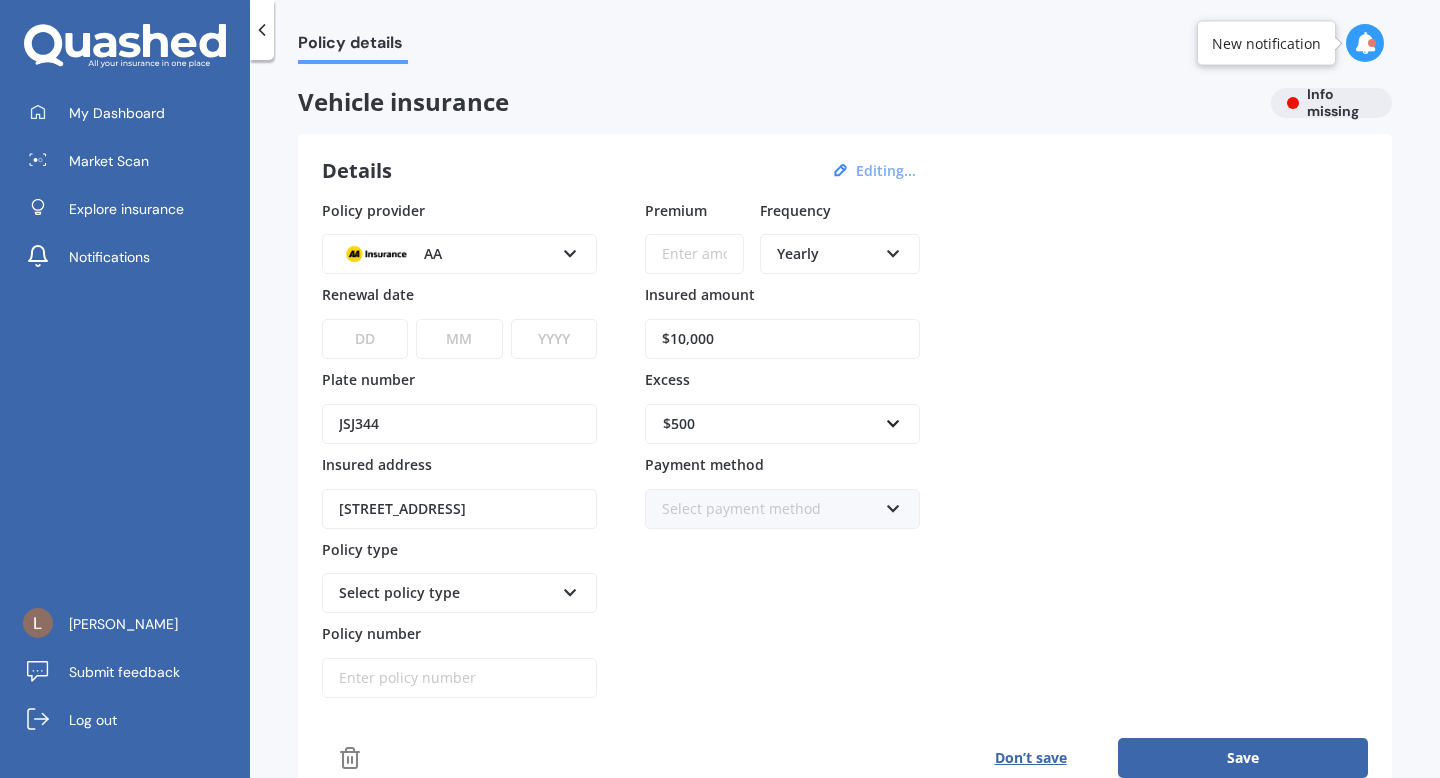 click on "Premium" at bounding box center [694, 254] 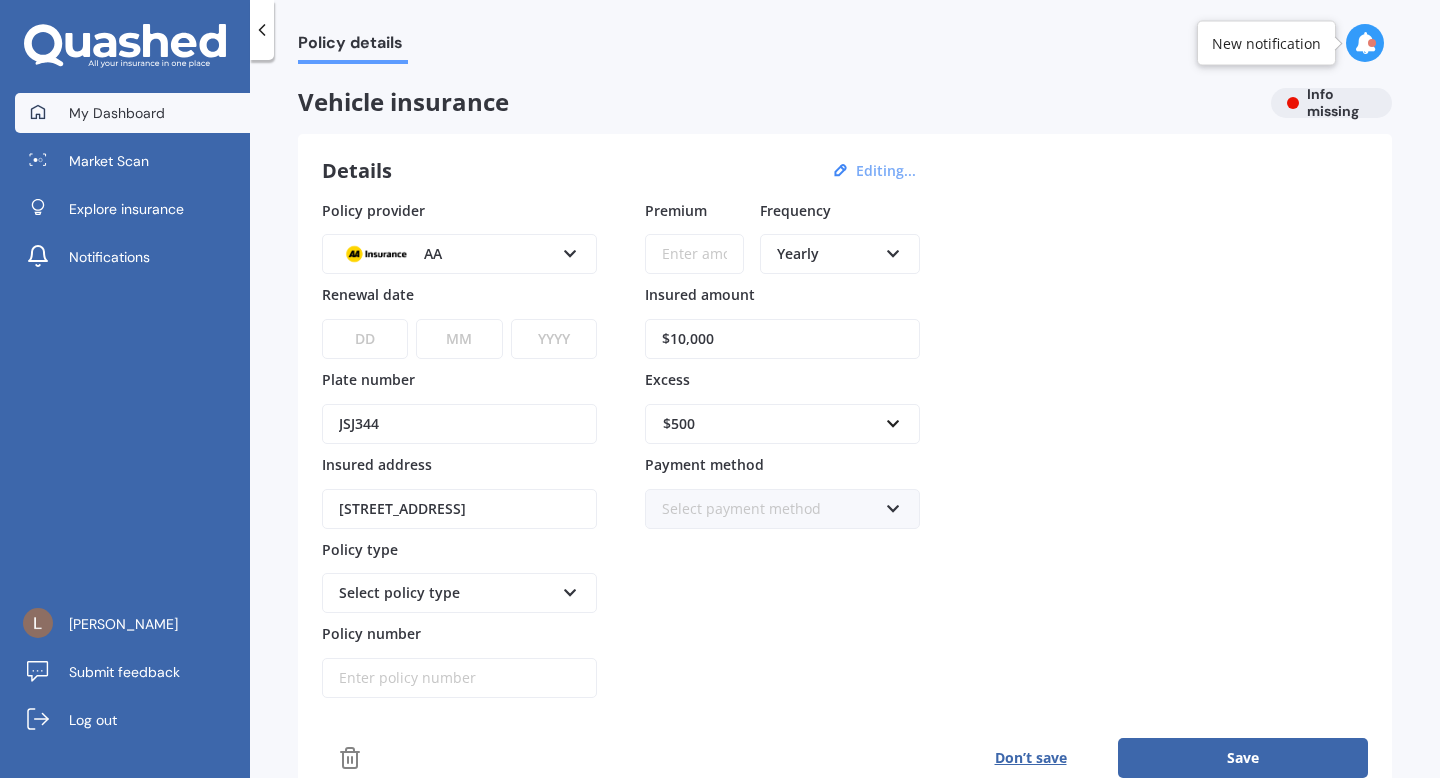 click on "My Dashboard" at bounding box center [117, 113] 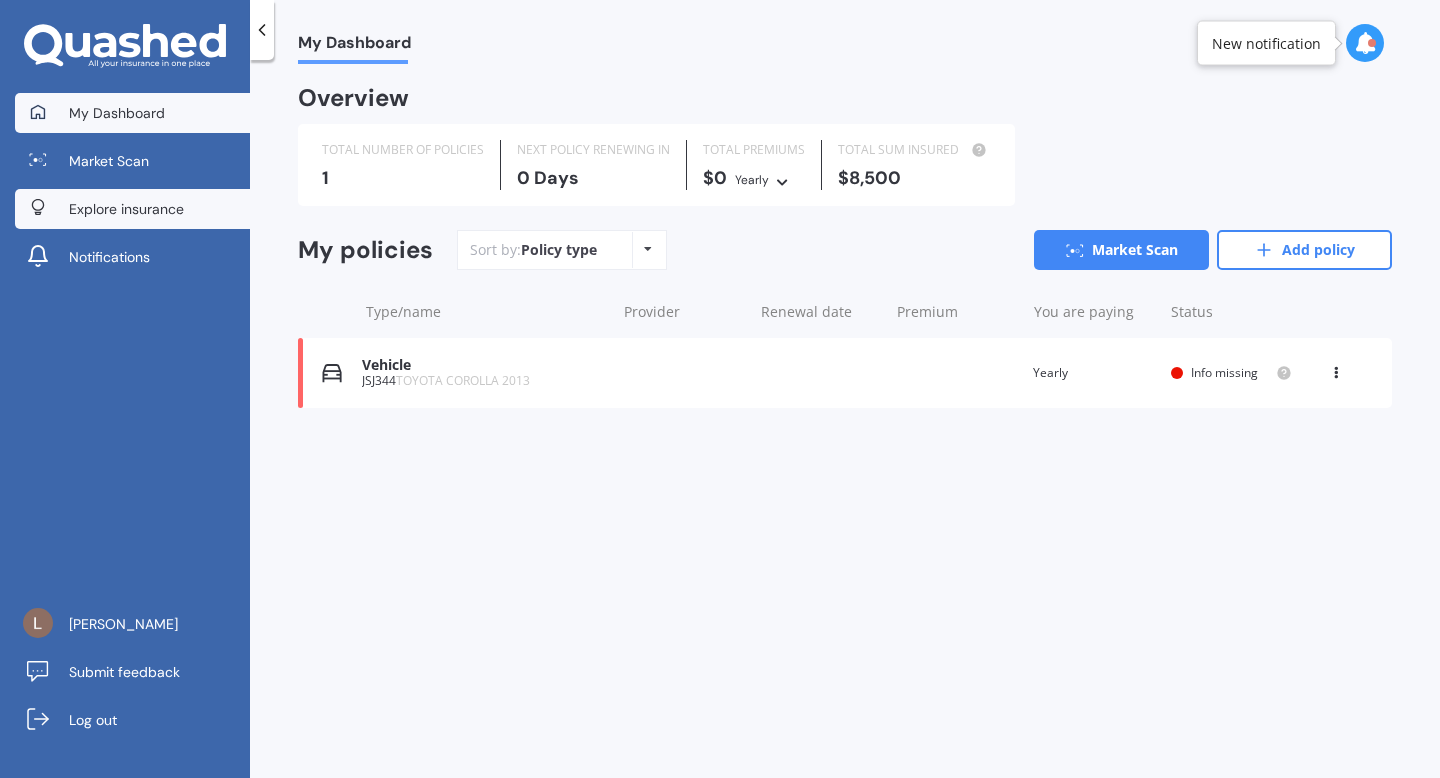 click on "Explore insurance" at bounding box center (126, 209) 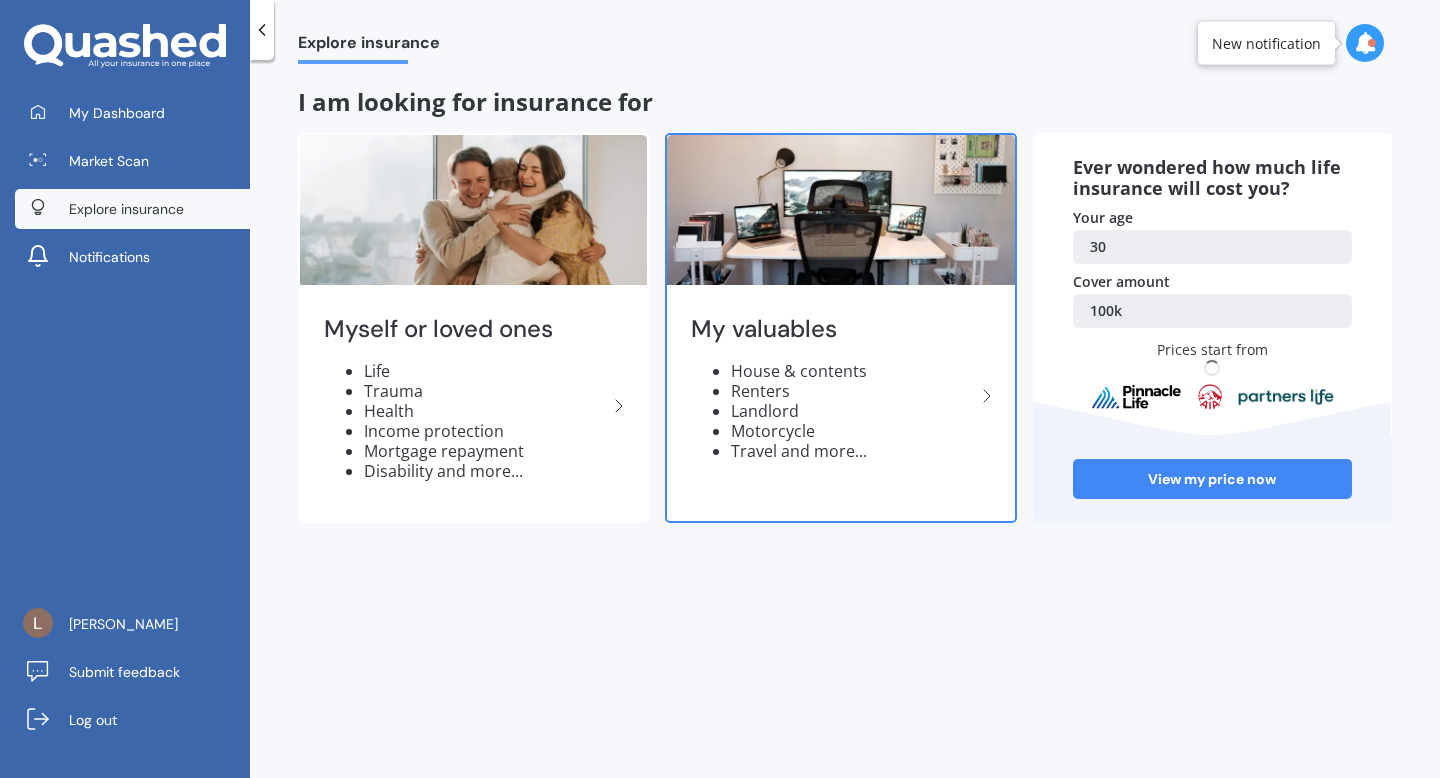 click on "My valuables" at bounding box center (832, 329) 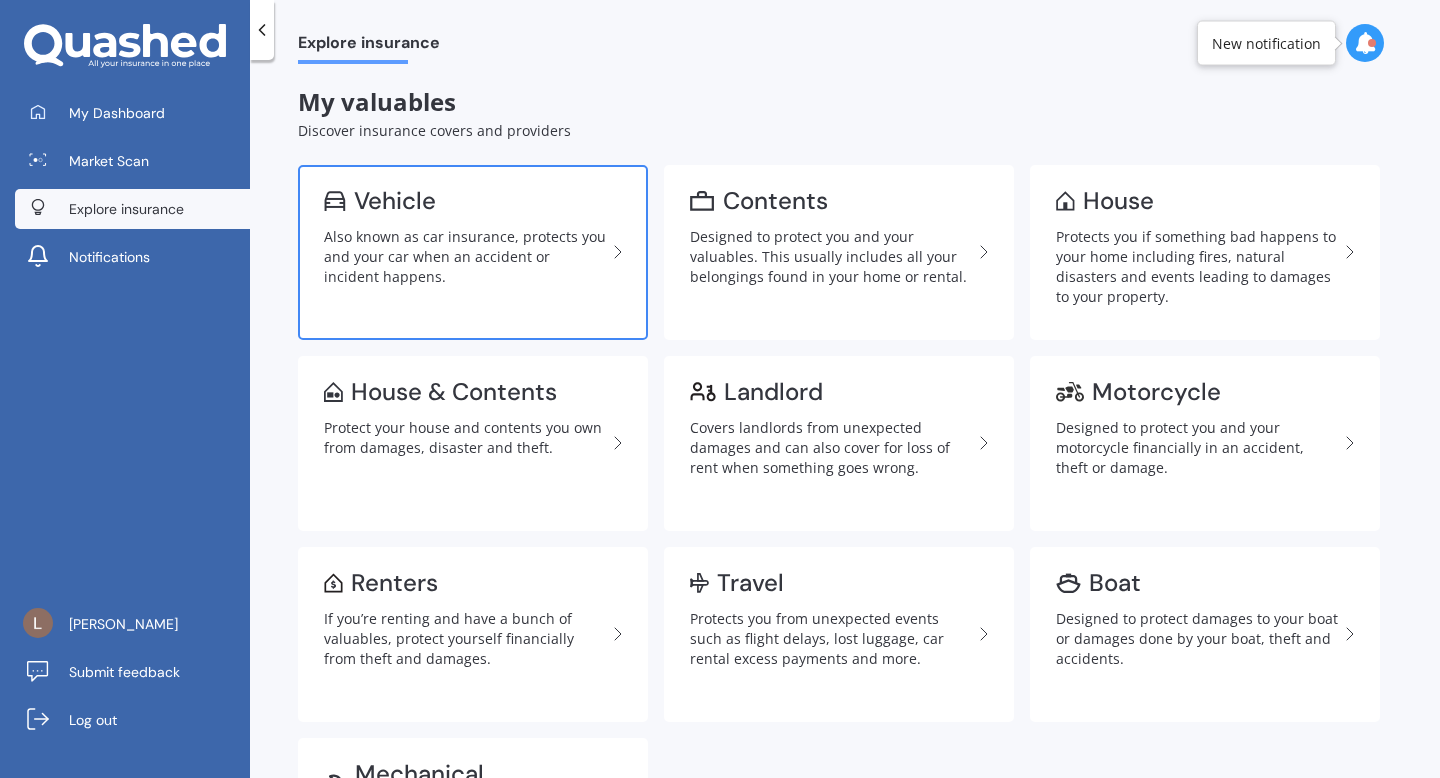 click on "Vehicle" at bounding box center [465, 201] 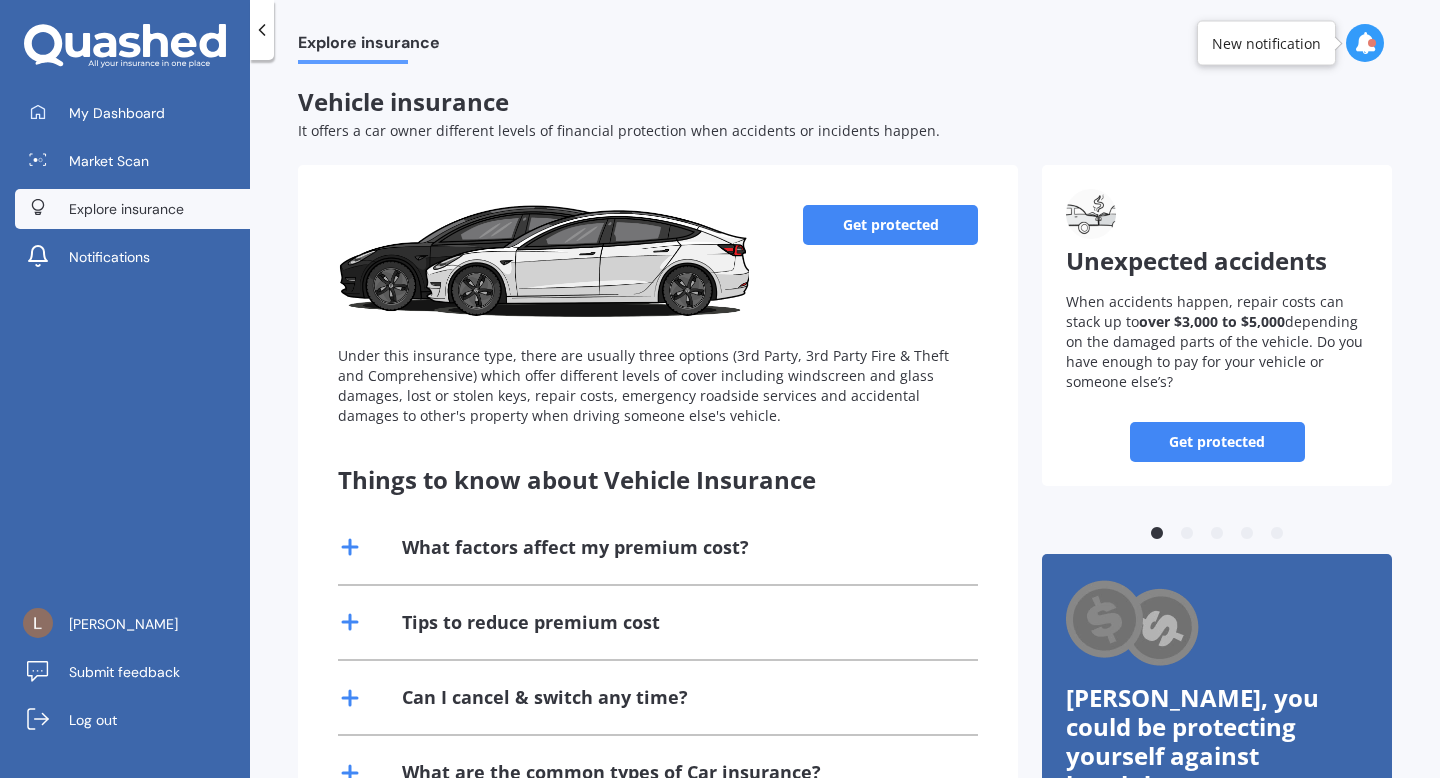 click on "Get protected" at bounding box center [890, 225] 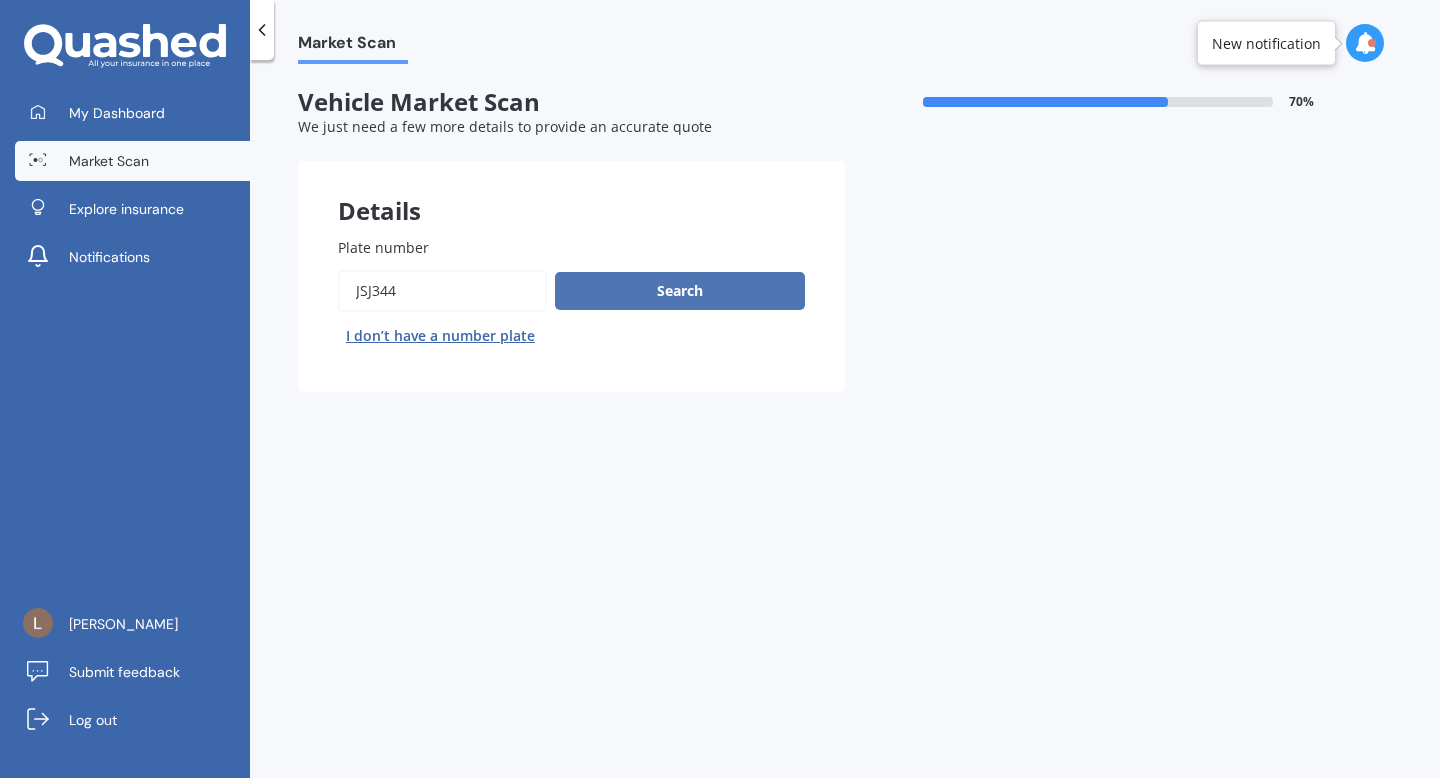 click on "Search" at bounding box center (680, 291) 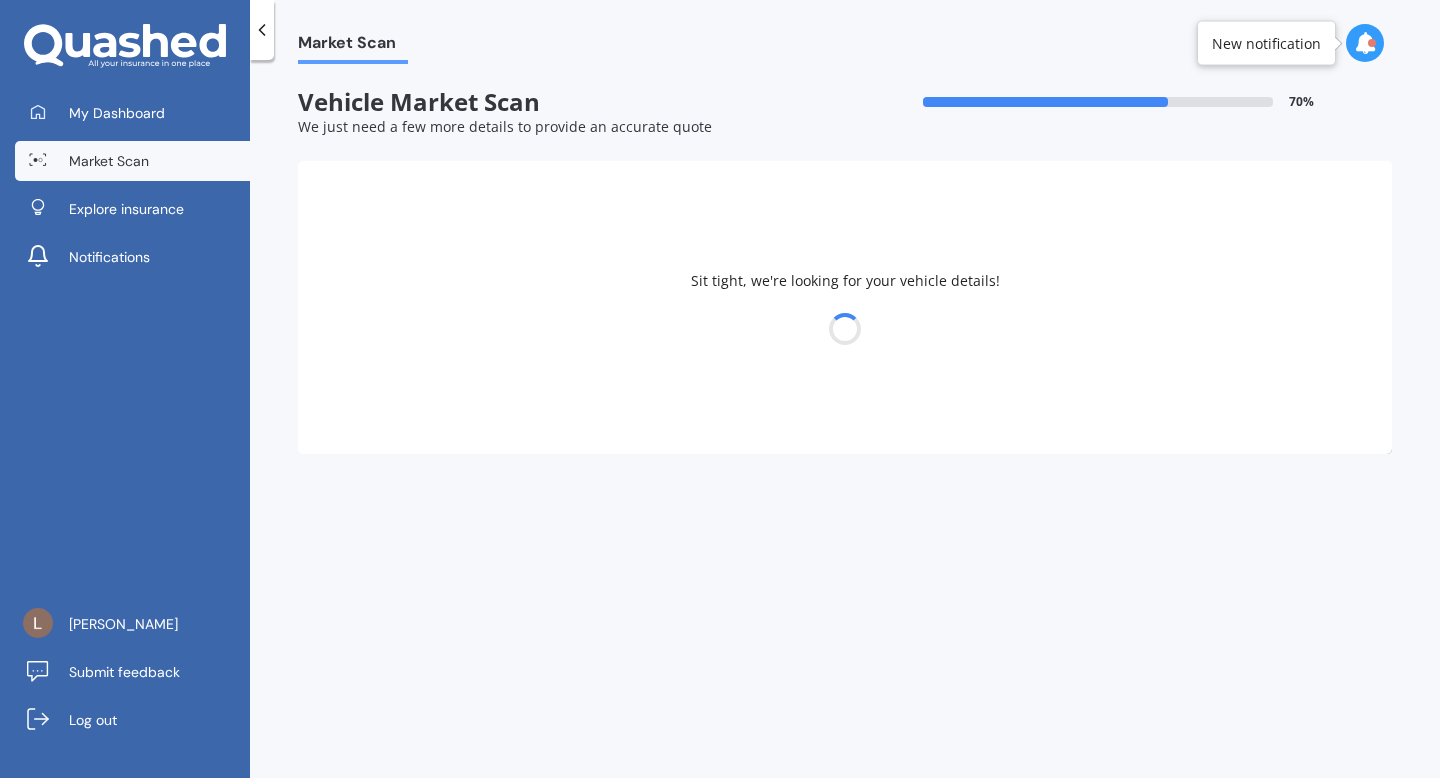 select on "TOYOTA" 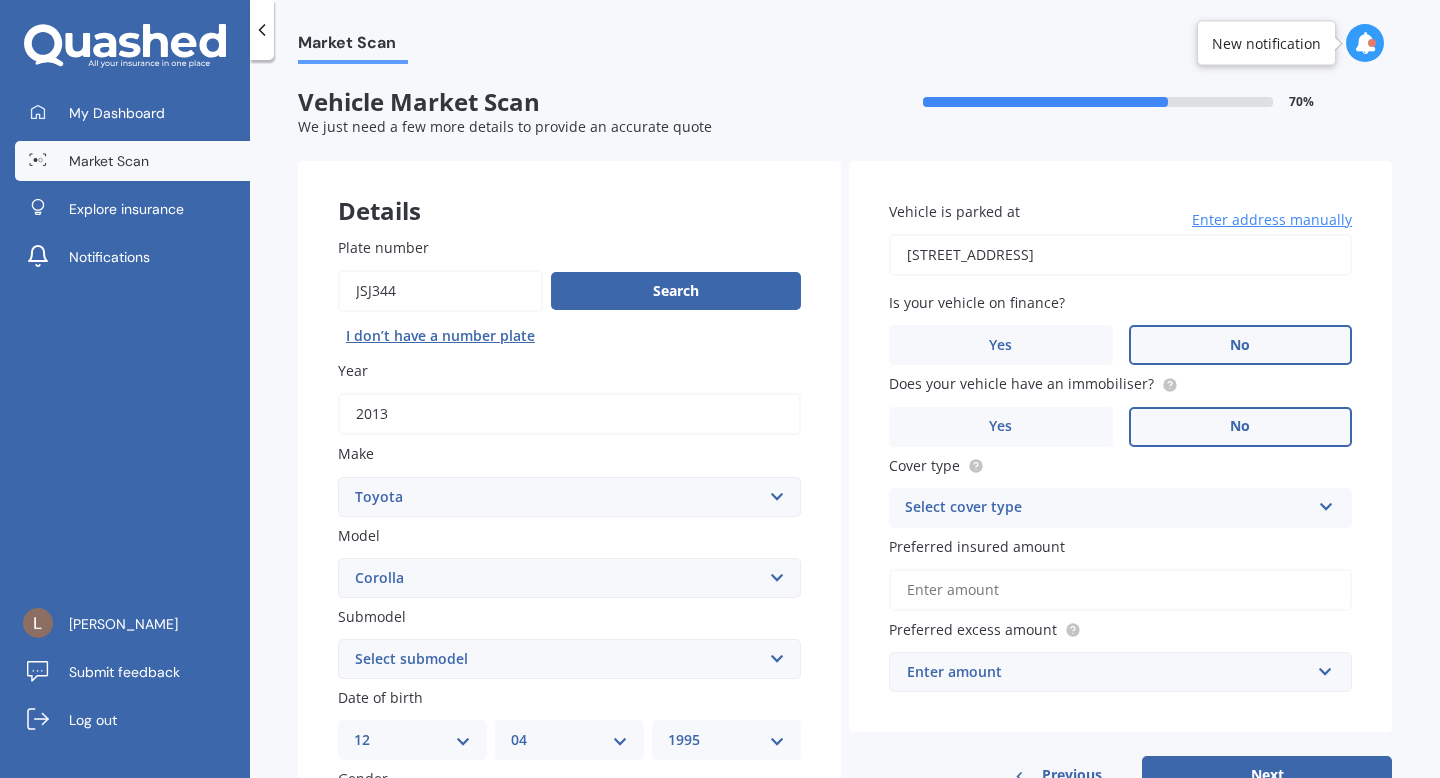 click on "Select cover type" at bounding box center (1107, 508) 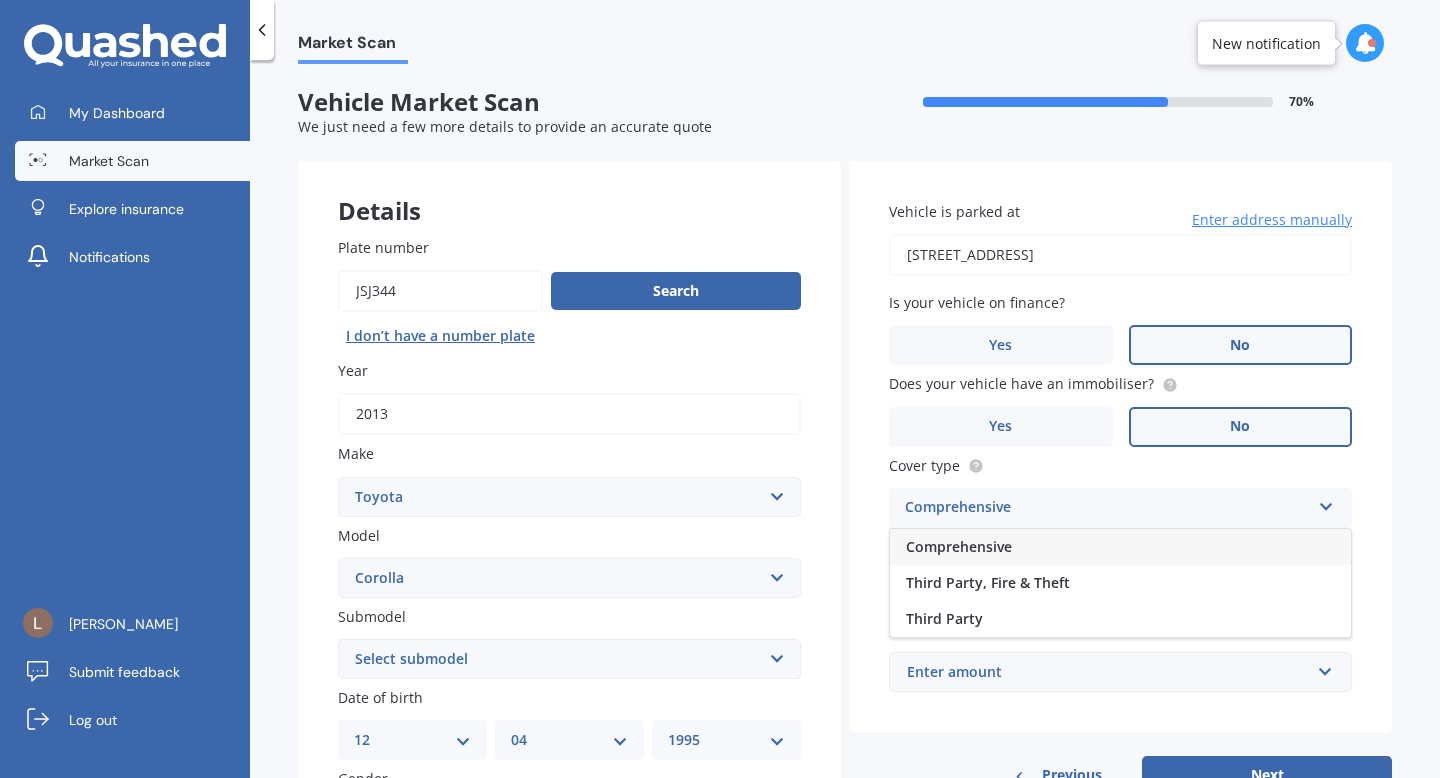 click on "Comprehensive" at bounding box center (1120, 547) 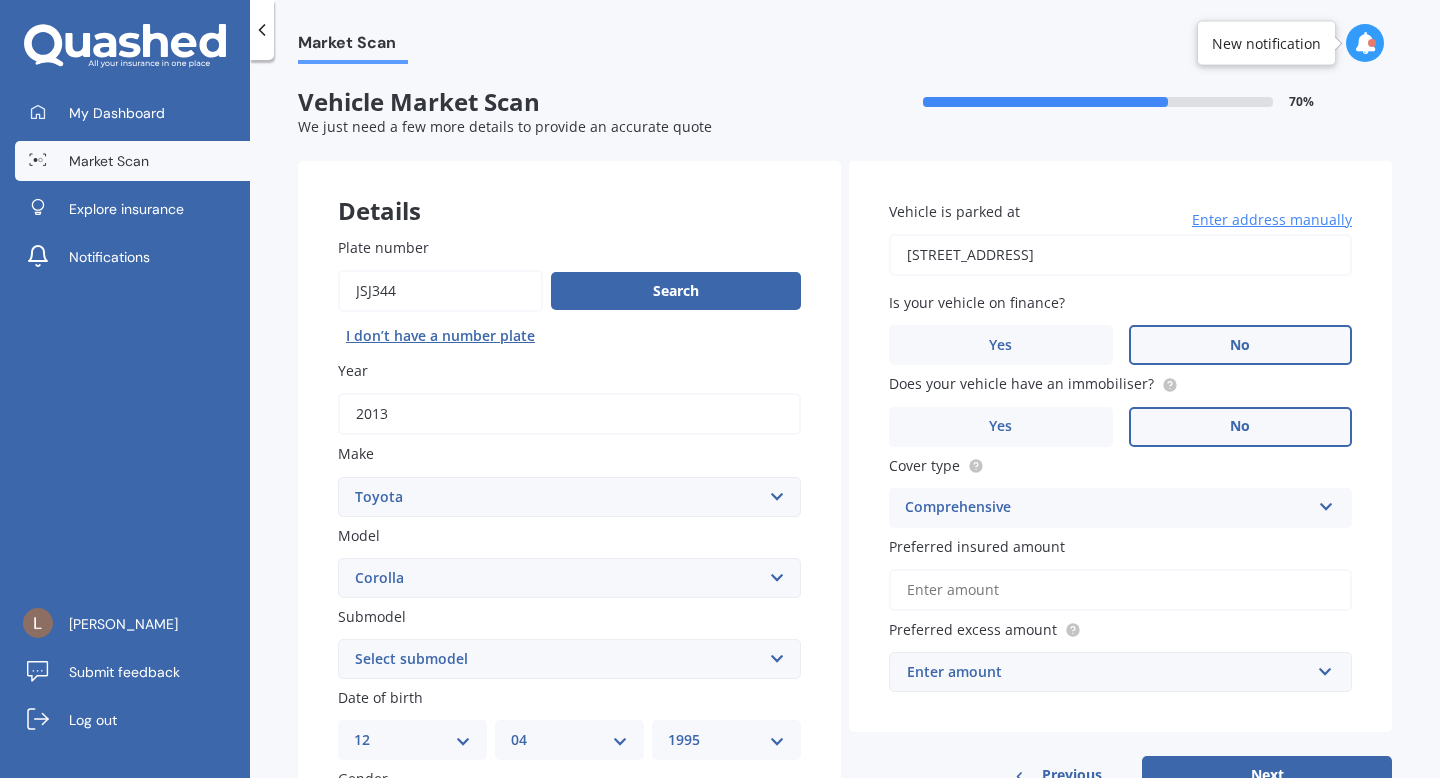 scroll, scrollTop: 201, scrollLeft: 0, axis: vertical 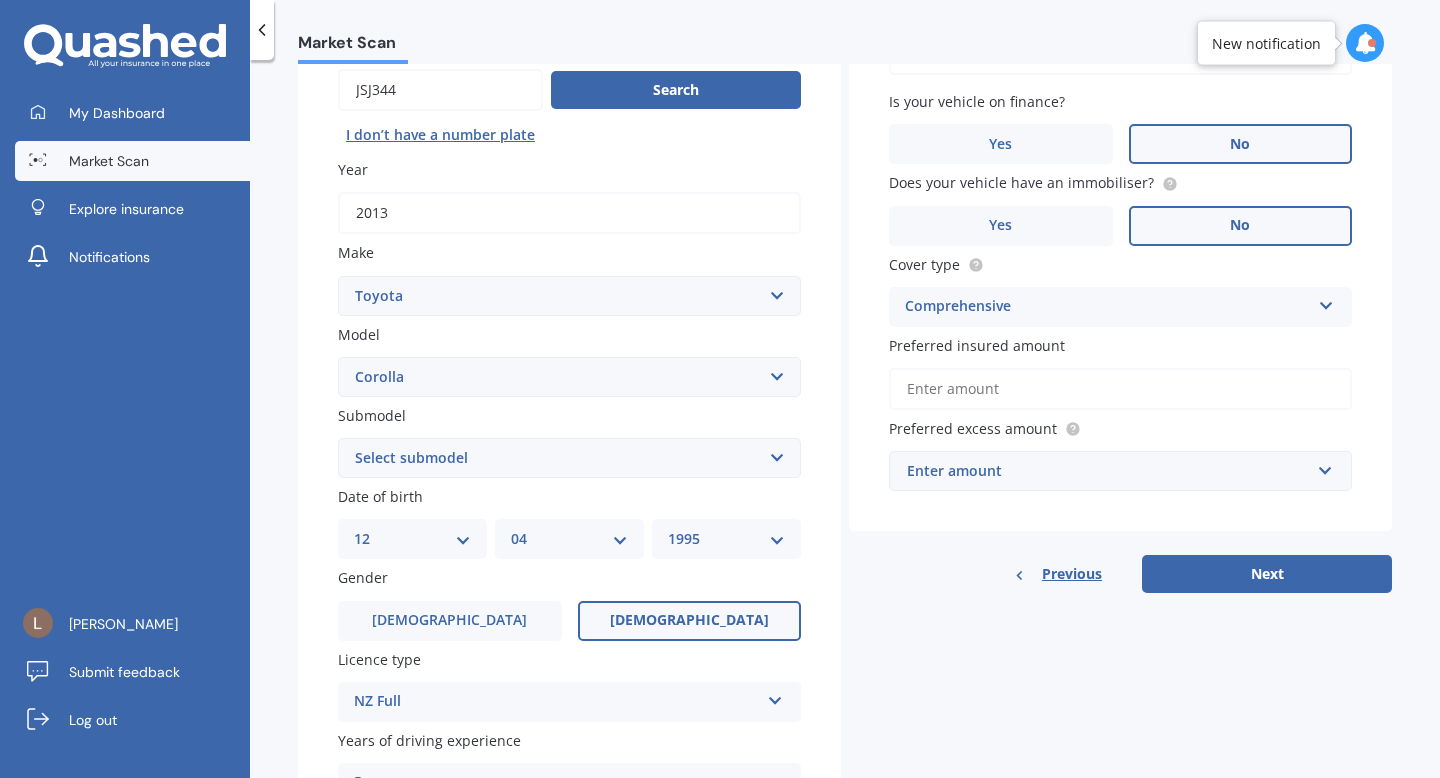 click on "Preferred insured amount" at bounding box center (1120, 389) 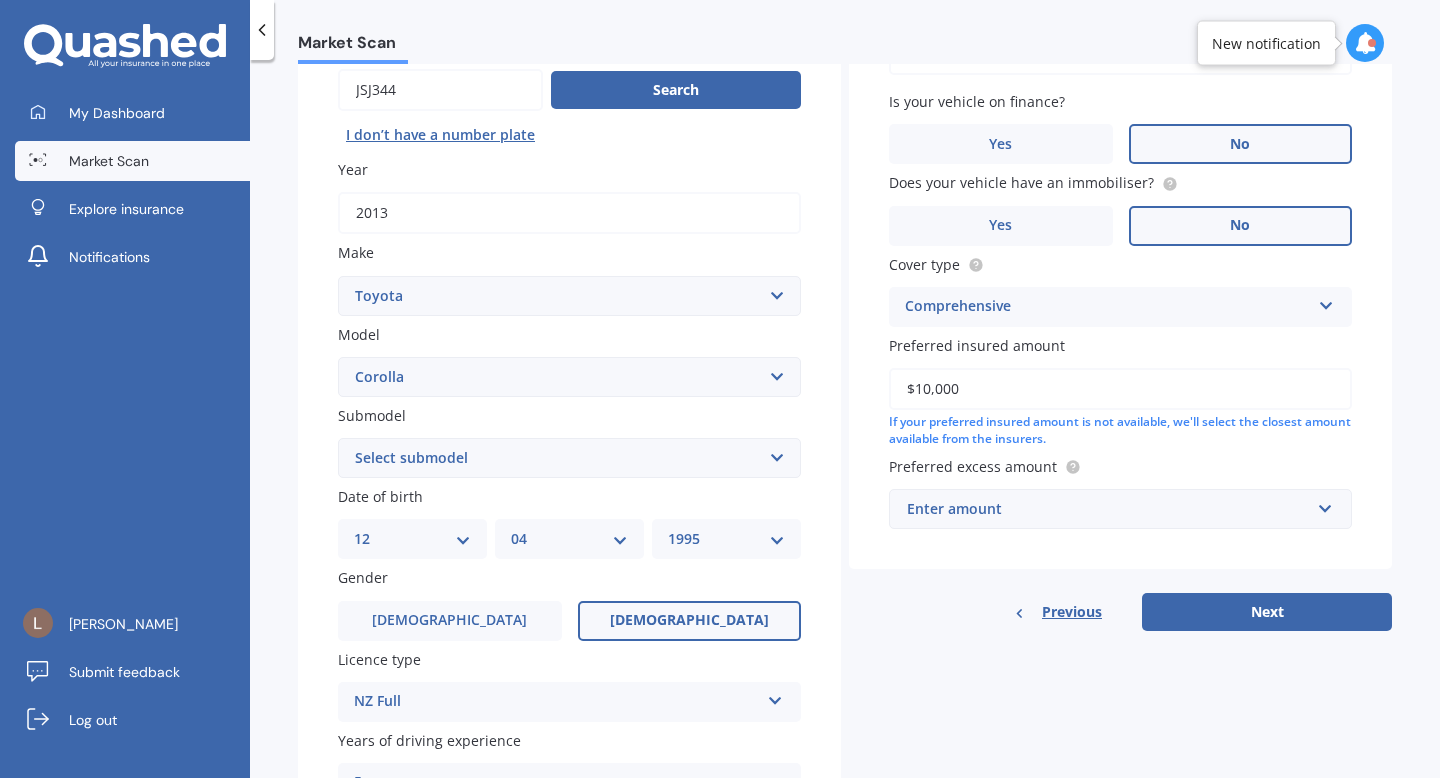 type on "$10,000" 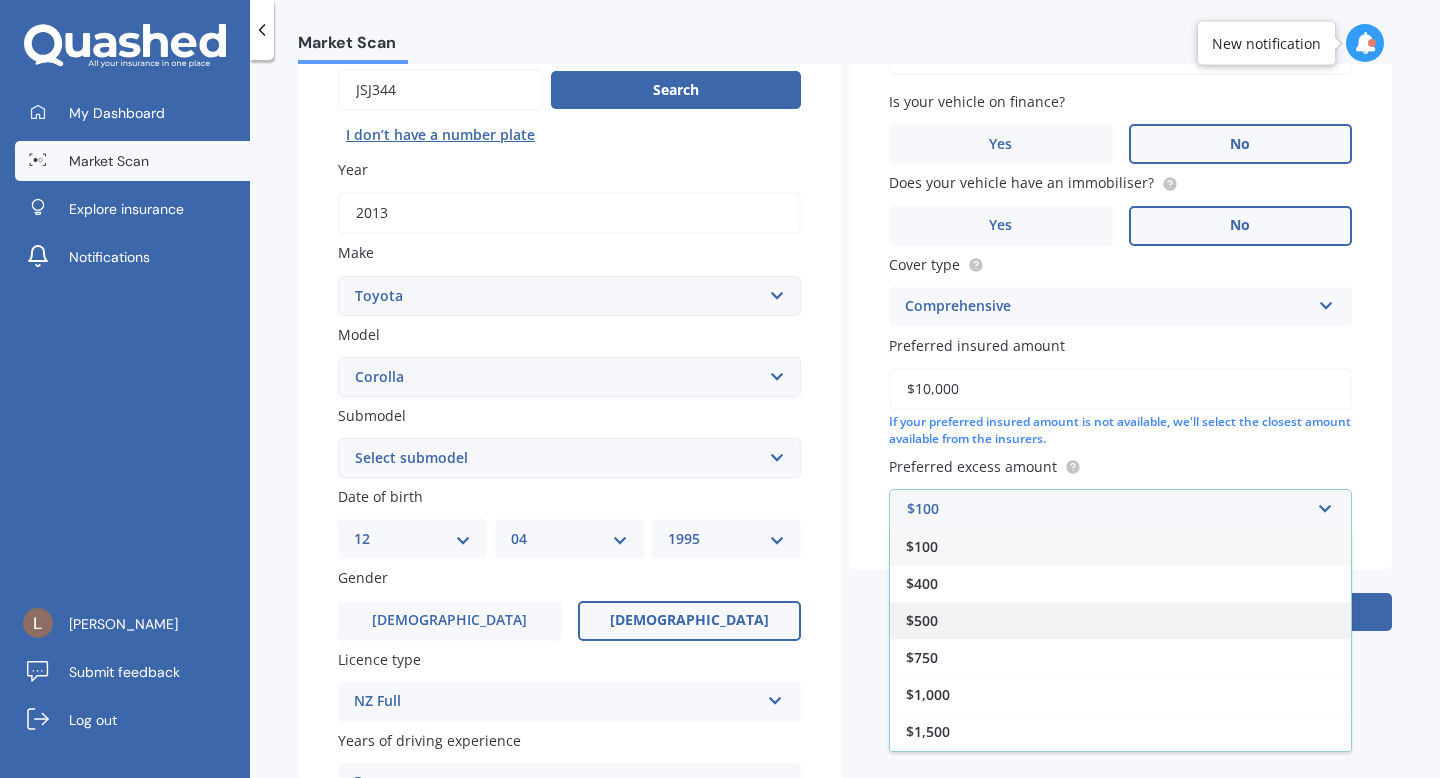 click on "$500" at bounding box center [1120, 620] 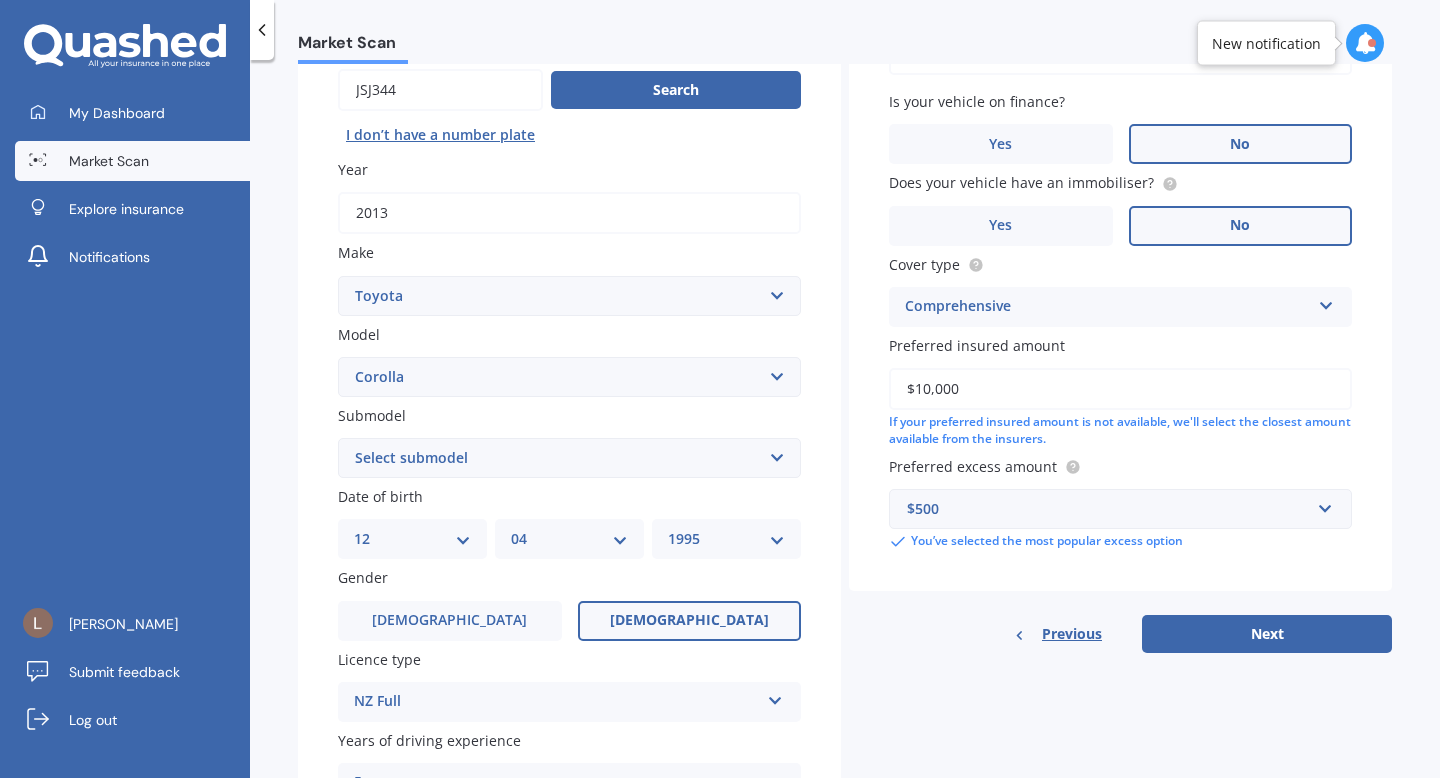 scroll, scrollTop: 404, scrollLeft: 0, axis: vertical 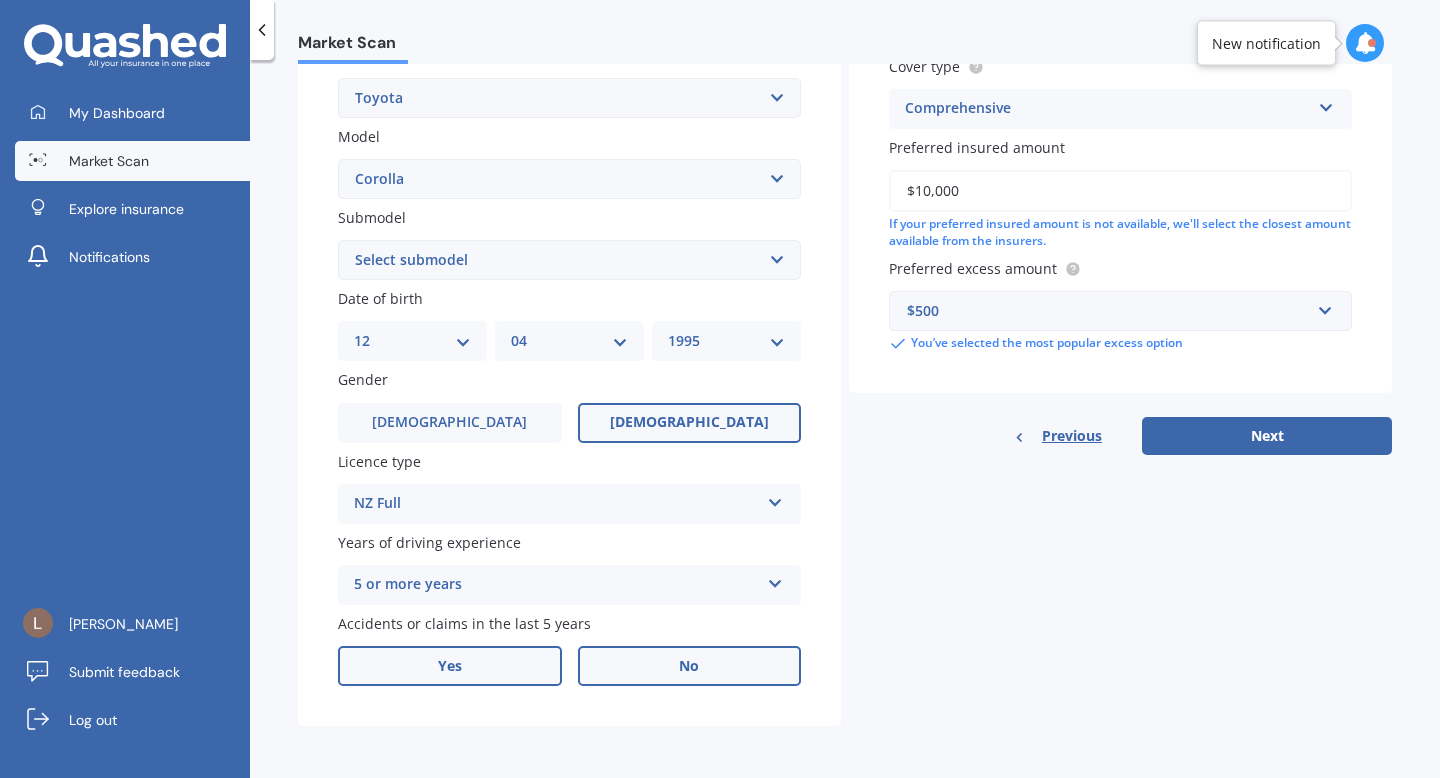 click on "Yes" at bounding box center [450, 666] 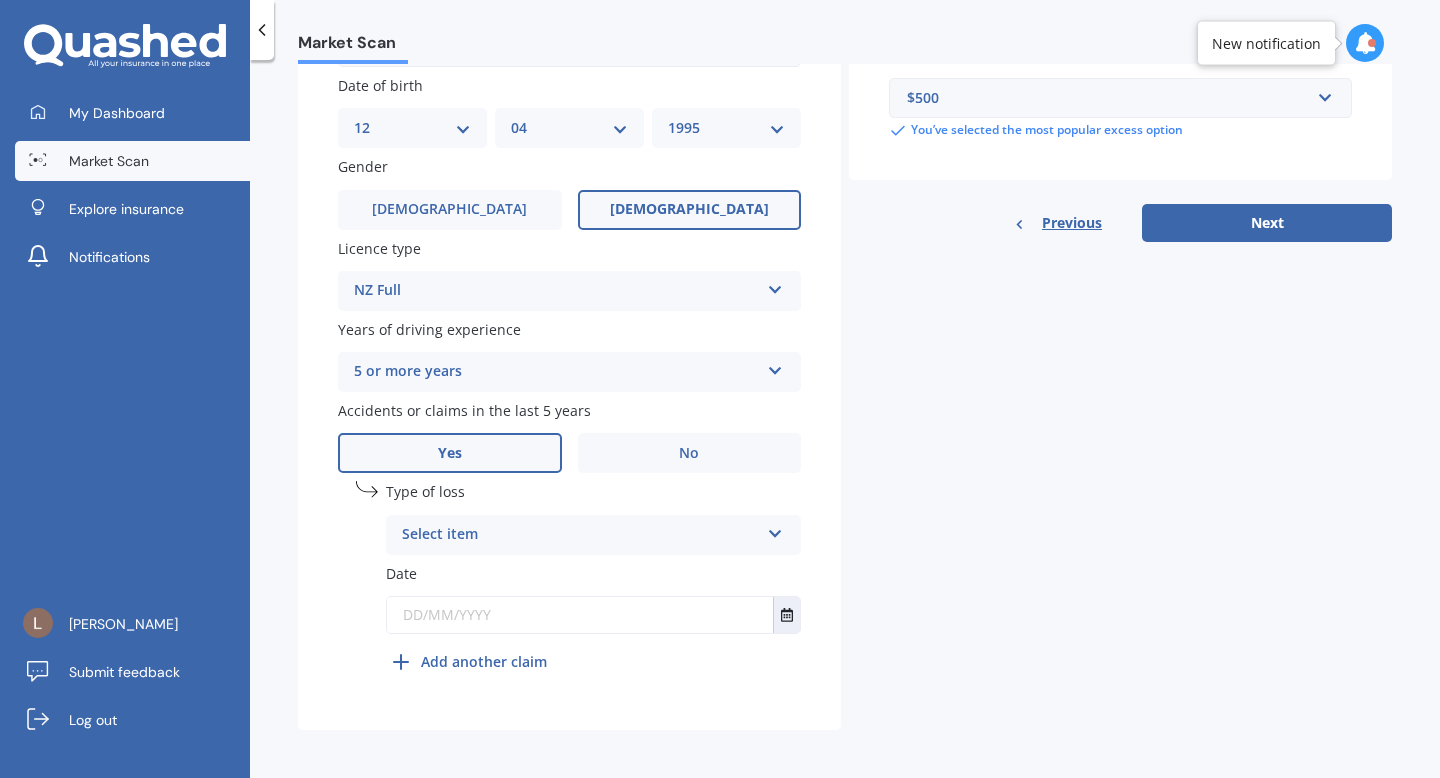 scroll, scrollTop: 622, scrollLeft: 0, axis: vertical 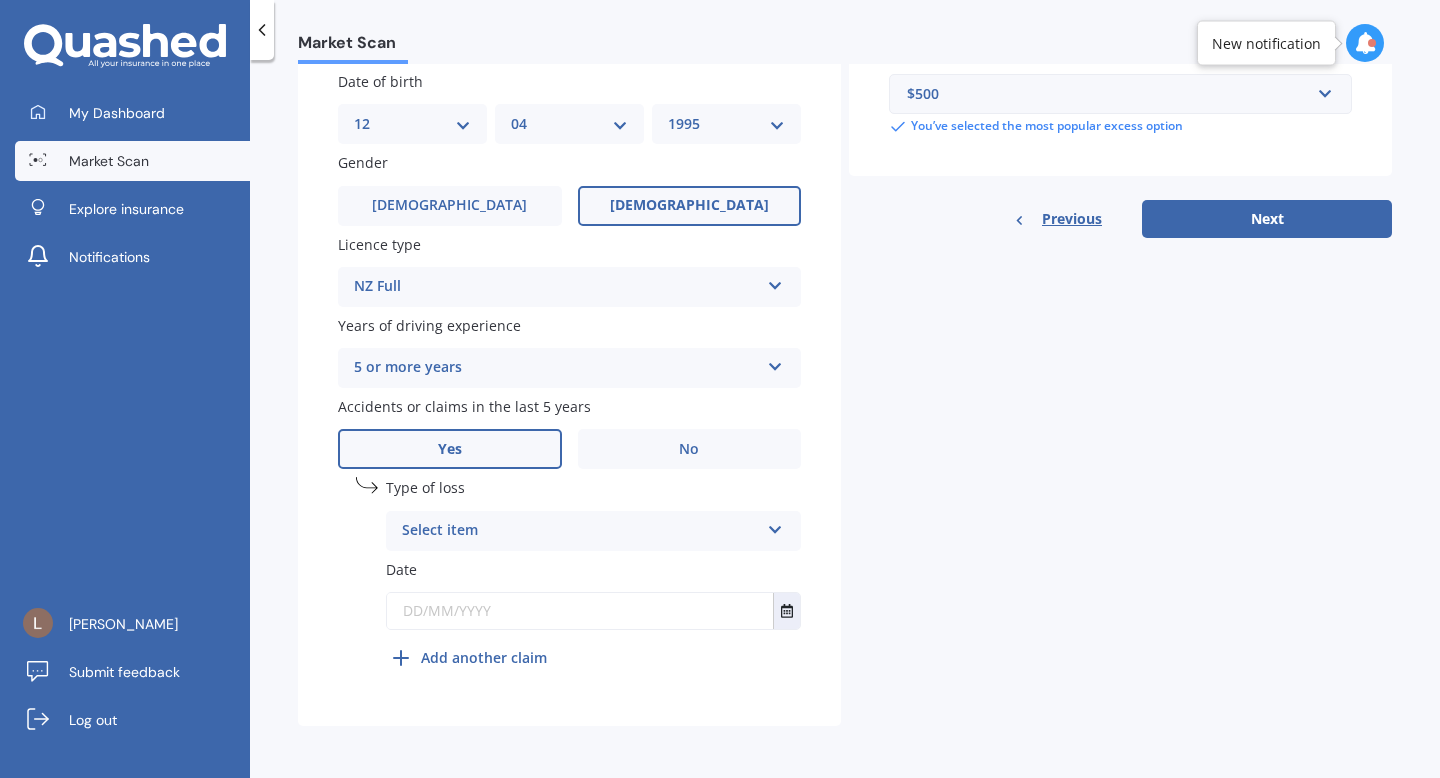 click on "Select item" at bounding box center [580, 531] 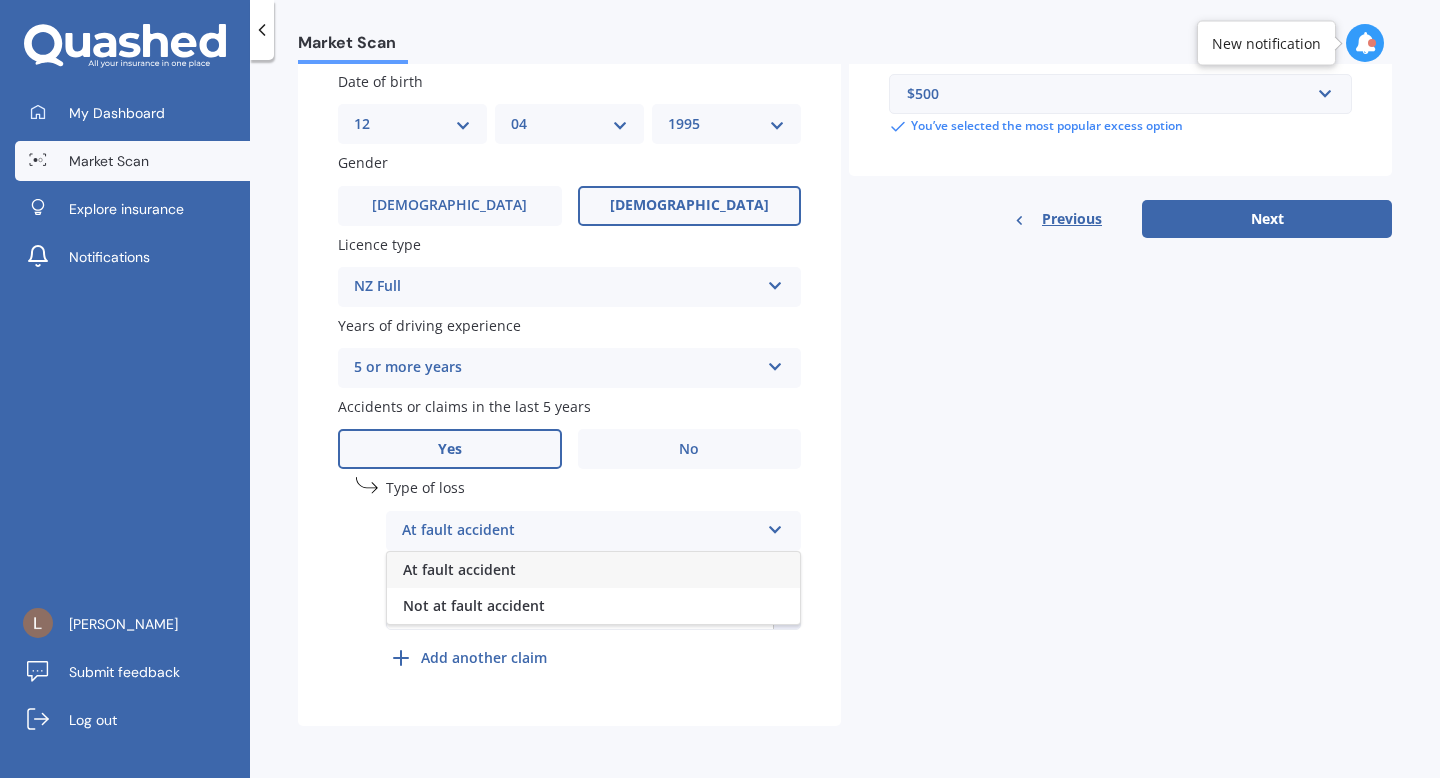 click on "At fault accident" at bounding box center (593, 570) 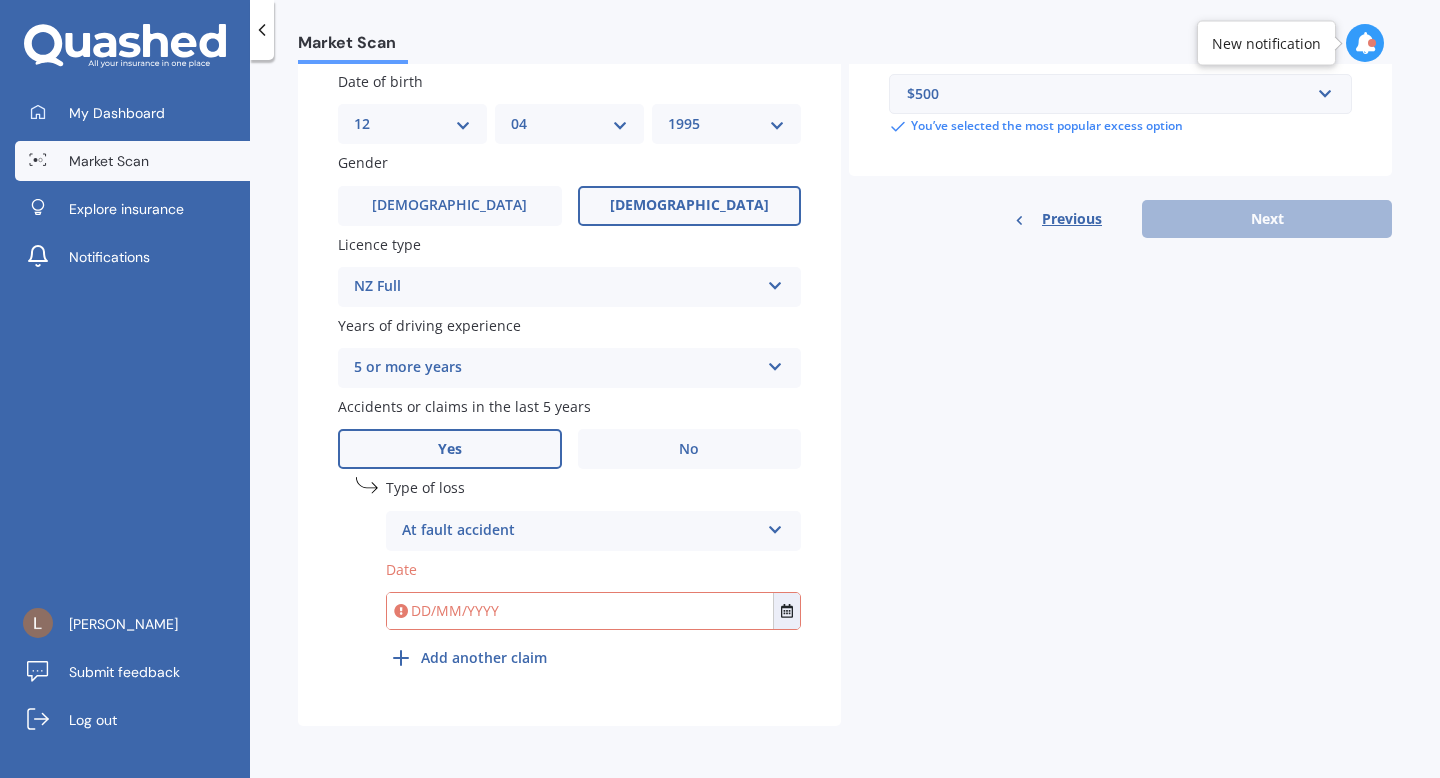 click at bounding box center (580, 611) 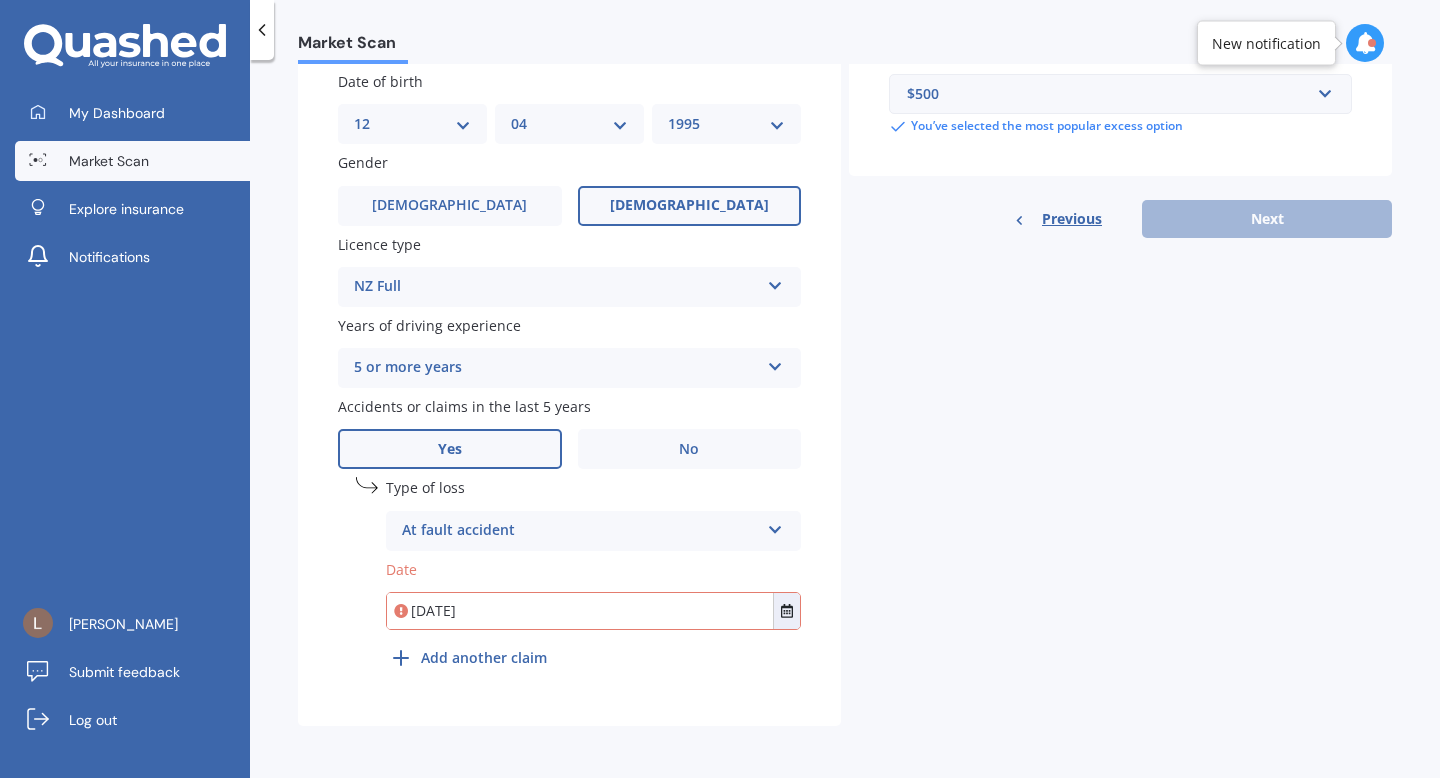 type on "06/06/2022" 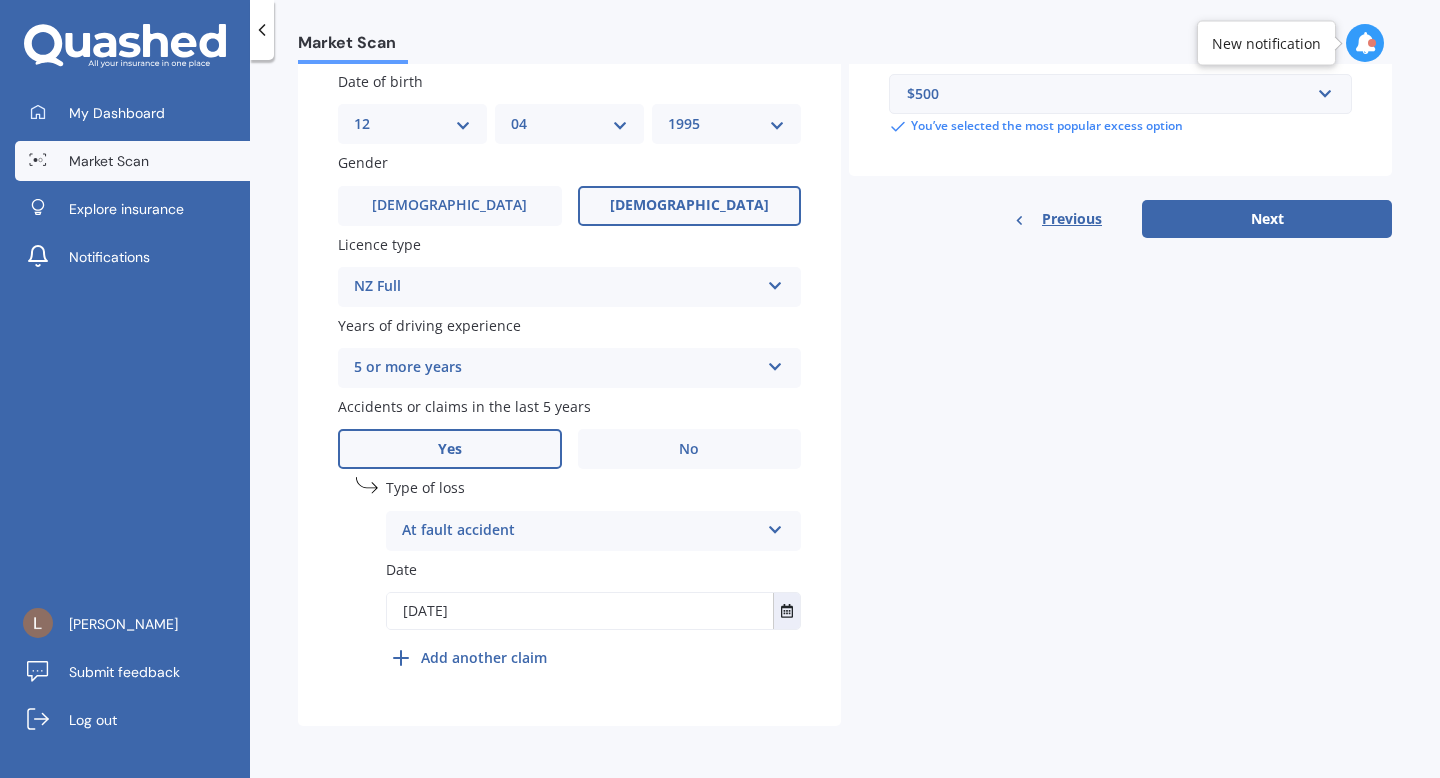 click on "Plate number Search I don’t have a number plate Year 2013 Make Select make AC ALFA ROMEO ASTON MARTIN AUDI AUSTIN BEDFORD Bentley BMW BYD CADILLAC CAN-AM CHERY CHEVROLET CHRYSLER Citroen CRUISEAIR CUPRA DAEWOO DAIHATSU DAIMLER DAMON DIAHATSU DODGE EXOCET FACTORY FIVE FERRARI FIAT Fiord FLEETWOOD FORD FOTON FRASER GEELY GENESIS GEORGIE BOY GMC GREAT WALL GWM HAVAL HILLMAN HINO HOLDEN HOLIDAY RAMBLER HONDA HUMMER HYUNDAI INFINITI ISUZU IVECO JAC JAECOO JAGUAR JEEP KGM KIA LADA LAMBORGHINI LANCIA LANDROVER LDV LEXUS LINCOLN LOTUS LUNAR M.G M.G. MAHINDRA MASERATI MAZDA MCLAREN MERCEDES AMG Mercedes Benz MERCEDES-AMG MERCURY MINI MITSUBISHI MORGAN MORRIS NEWMAR NISSAN OMODA OPEL OXFORD PEUGEOT Plymouth Polestar PONTIAC PORSCHE PROTON RAM Range Rover Rayne RENAULT ROLLS ROYCE ROVER SAAB SATURN SEAT SHELBY SKODA SMART SSANGYONG SUBARU SUZUKI TATA TESLA TIFFIN Toyota TRIUMPH TVR Vauxhall VOLKSWAGEN VOLVO WESTFIELD WINNEBAGO ZX Model Select model 4 Runner 86 Allex Allion Alphard Altezza Aqua Aristo Aurion Auris AYGO" at bounding box center [569, 153] 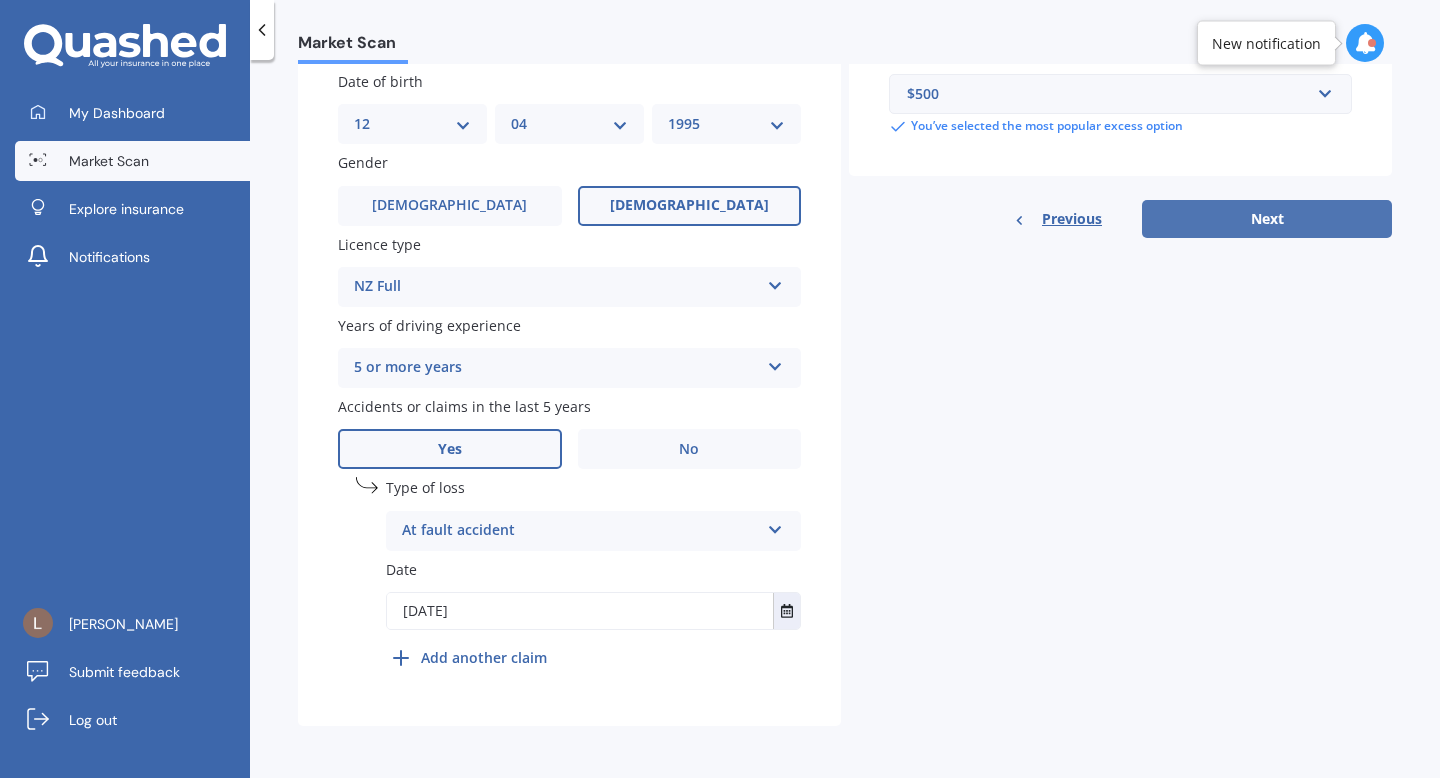 click on "Next" at bounding box center [1267, 219] 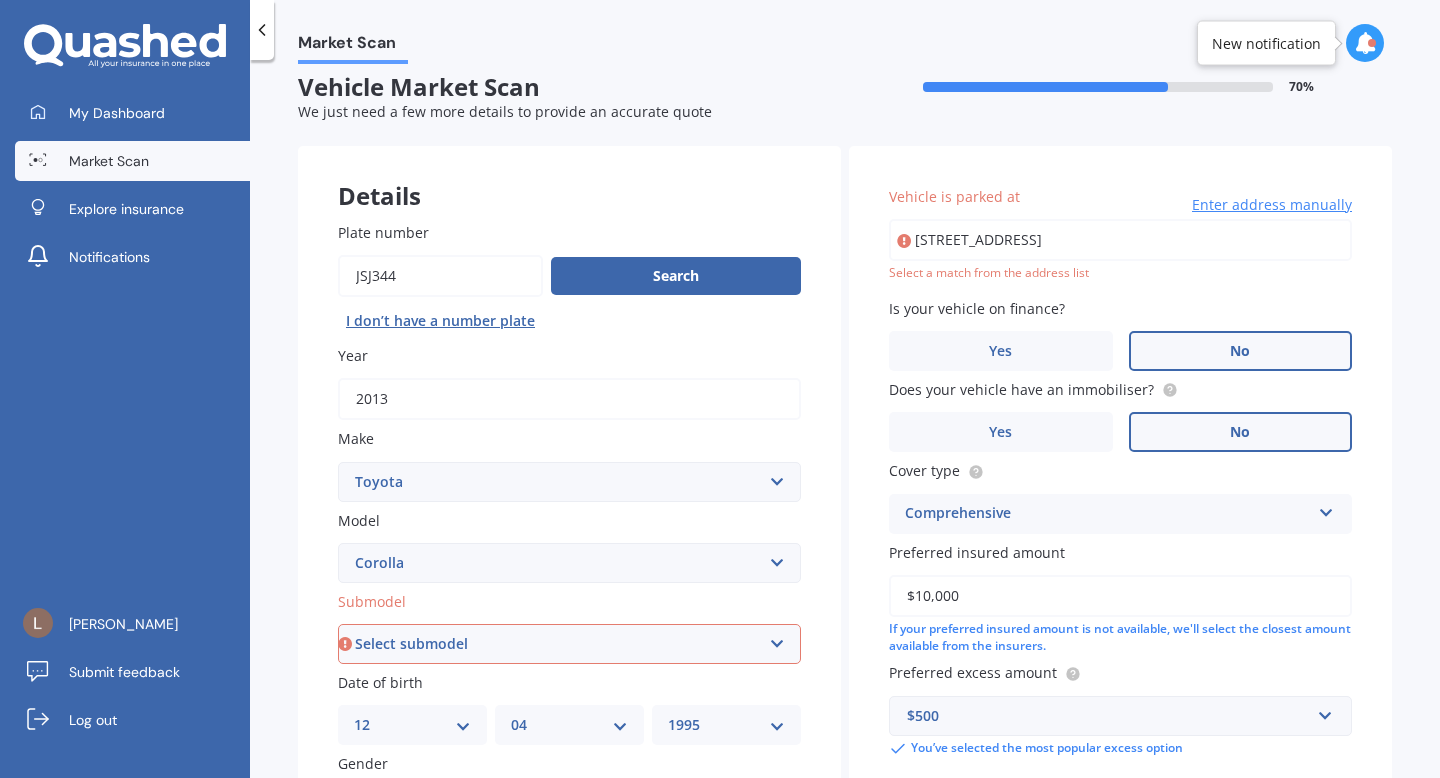 scroll, scrollTop: 0, scrollLeft: 0, axis: both 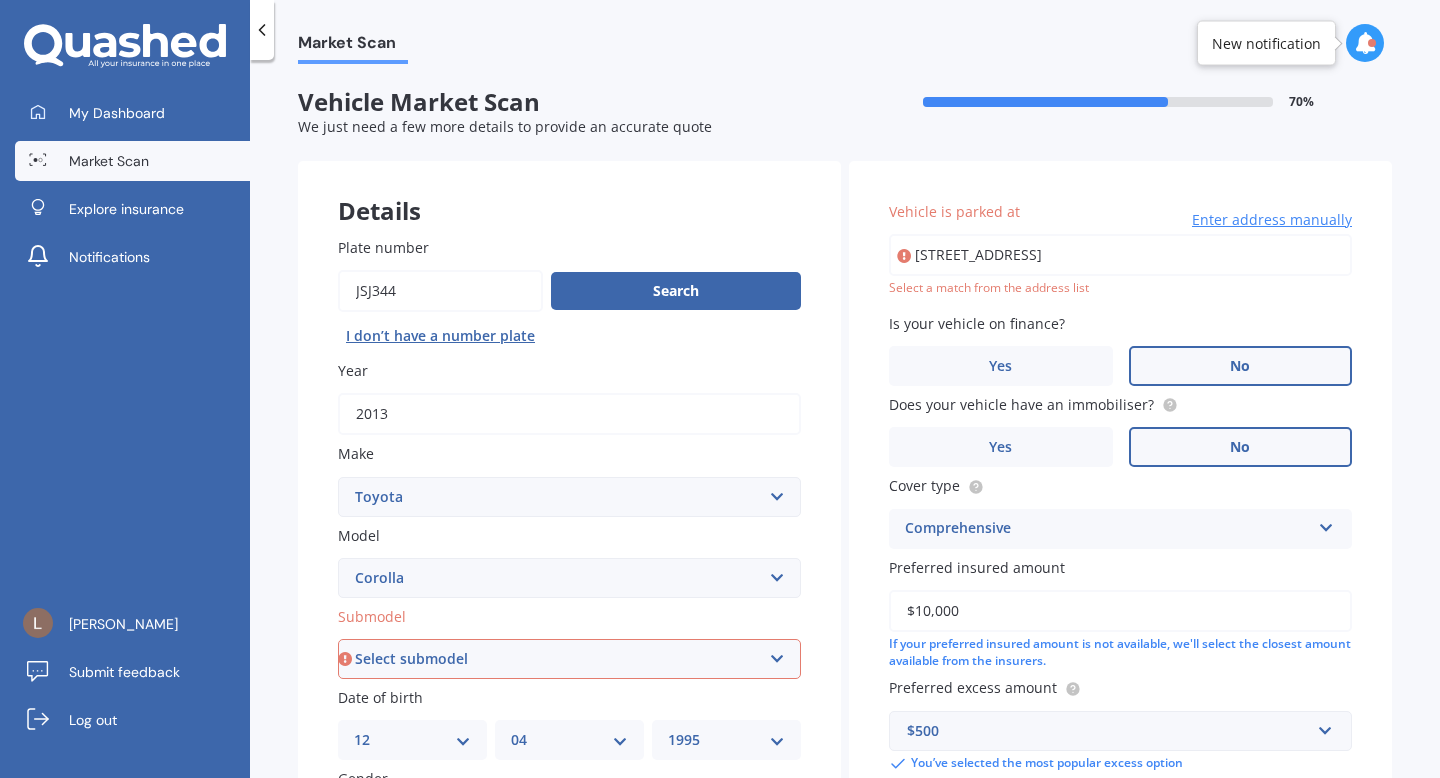 click on "1 Durham Street, Te Atatū Peninsula, Auckland 0610" at bounding box center (1120, 255) 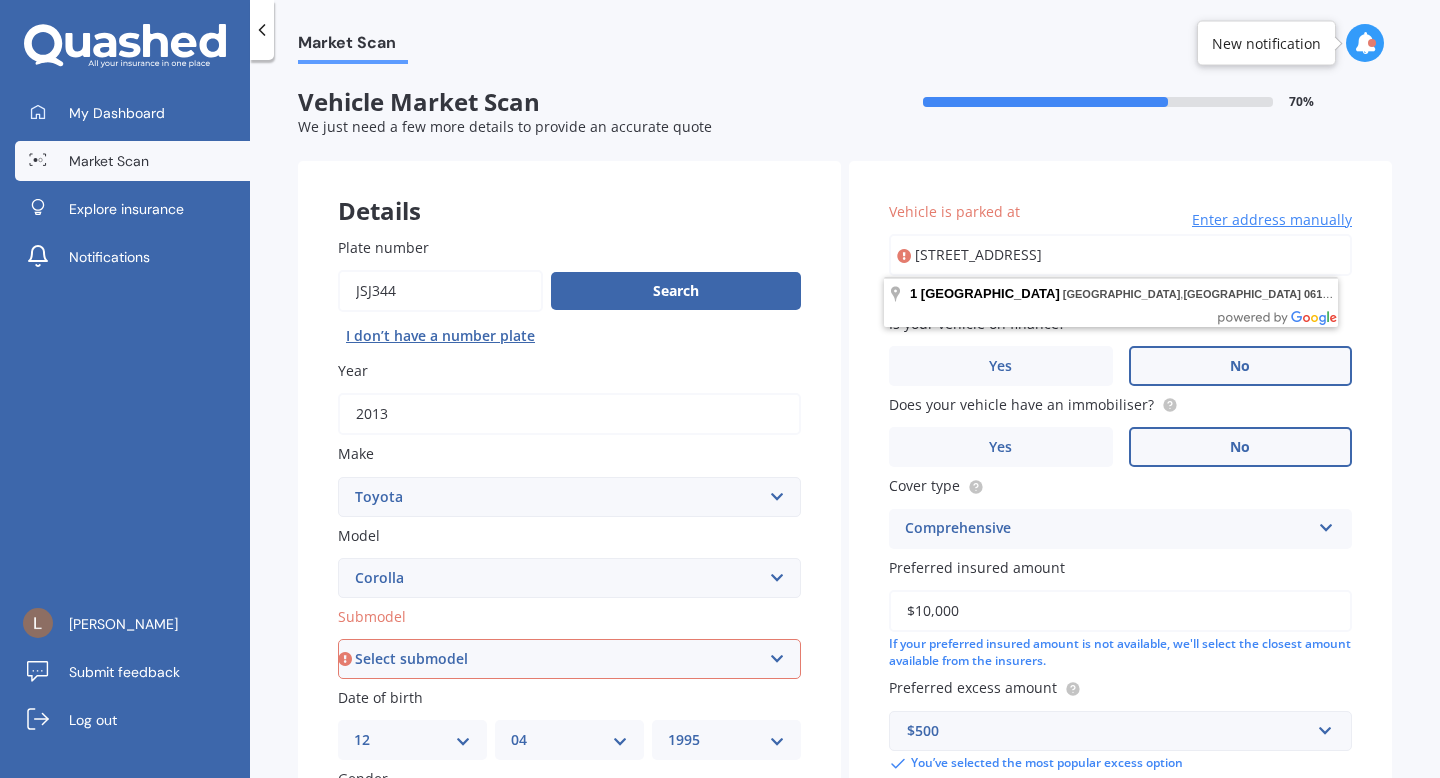 click on "1 Durham Street, Te Atatū Peninsula, Auckland 0610" at bounding box center (1120, 255) 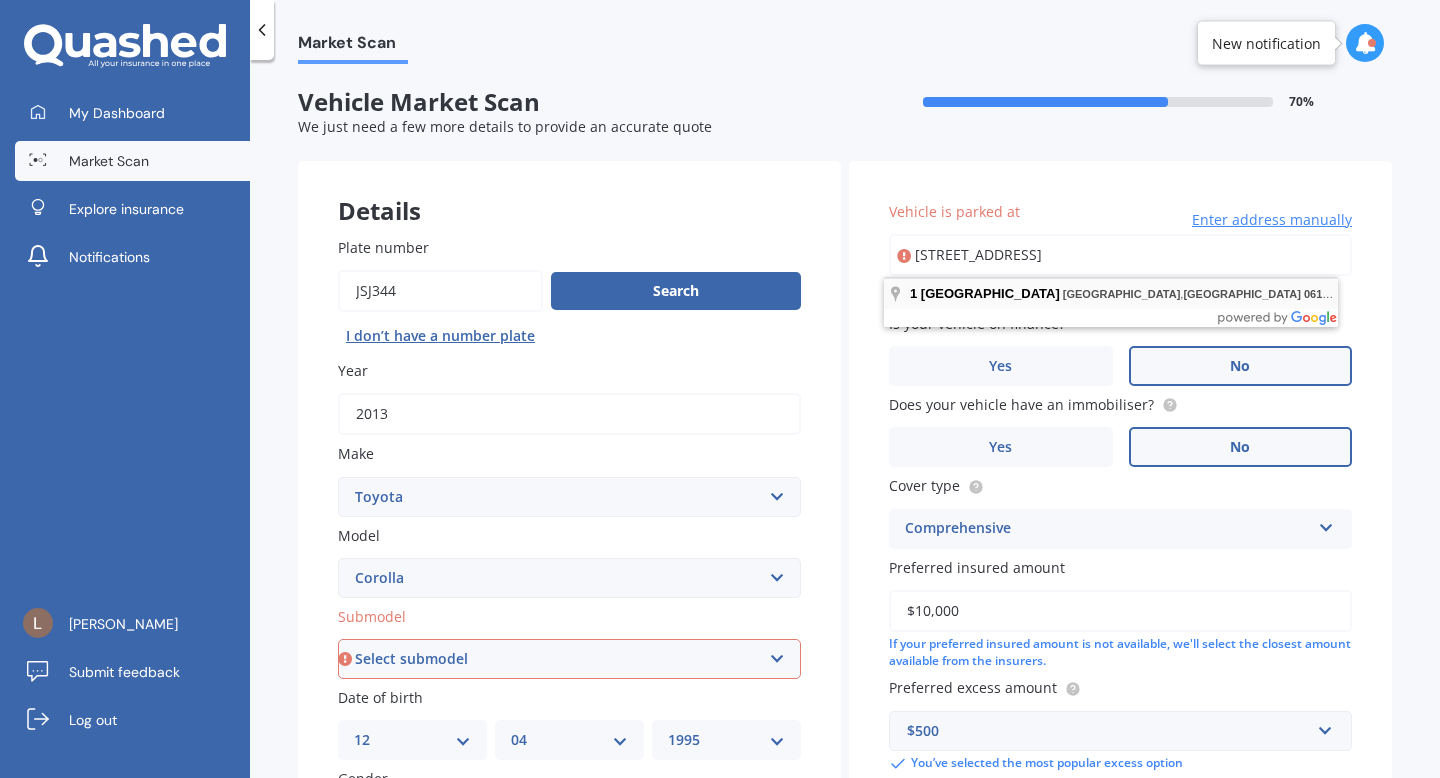 type on "1 Durham Street, Te Atatū Peninsula, Auckland 0610" 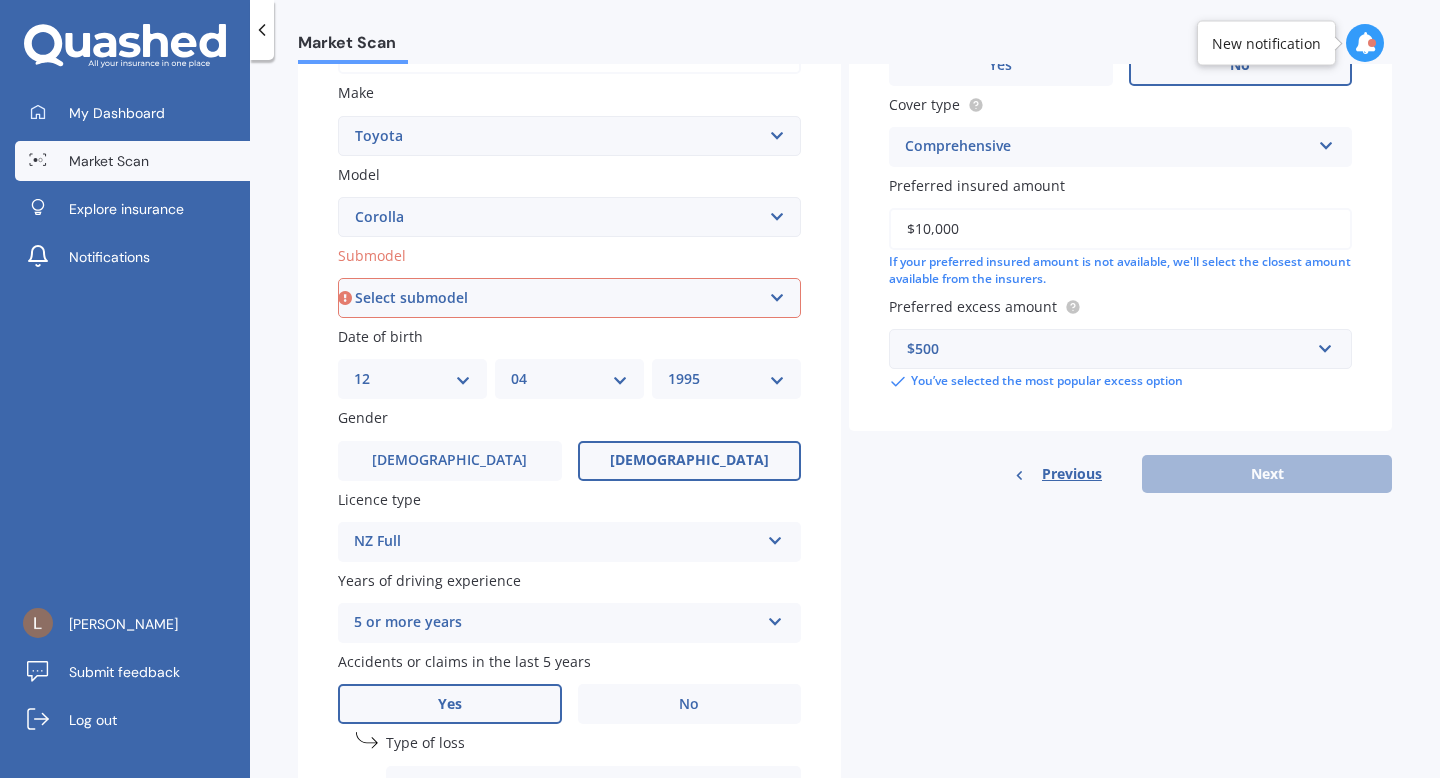 scroll, scrollTop: 362, scrollLeft: 0, axis: vertical 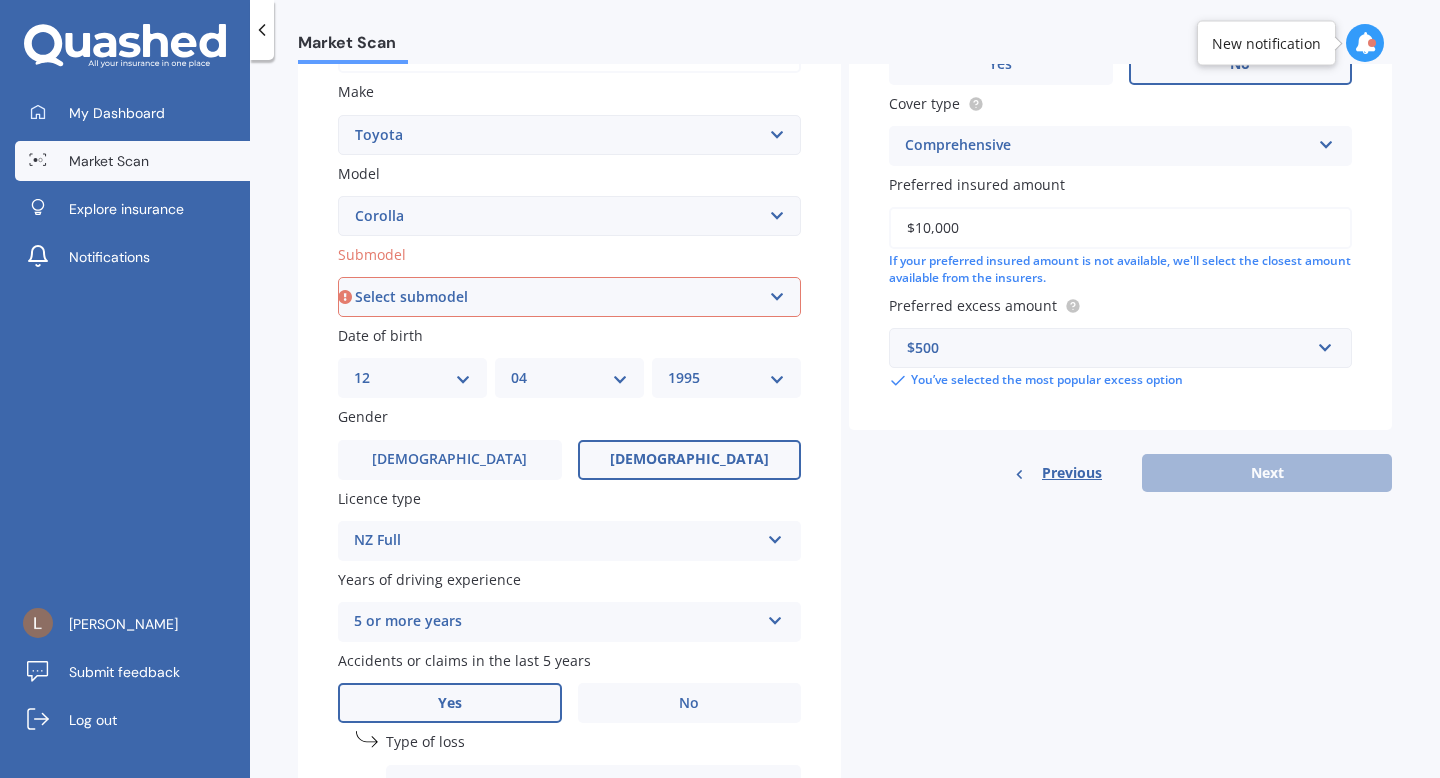 click on "Previous Next" at bounding box center (1120, 473) 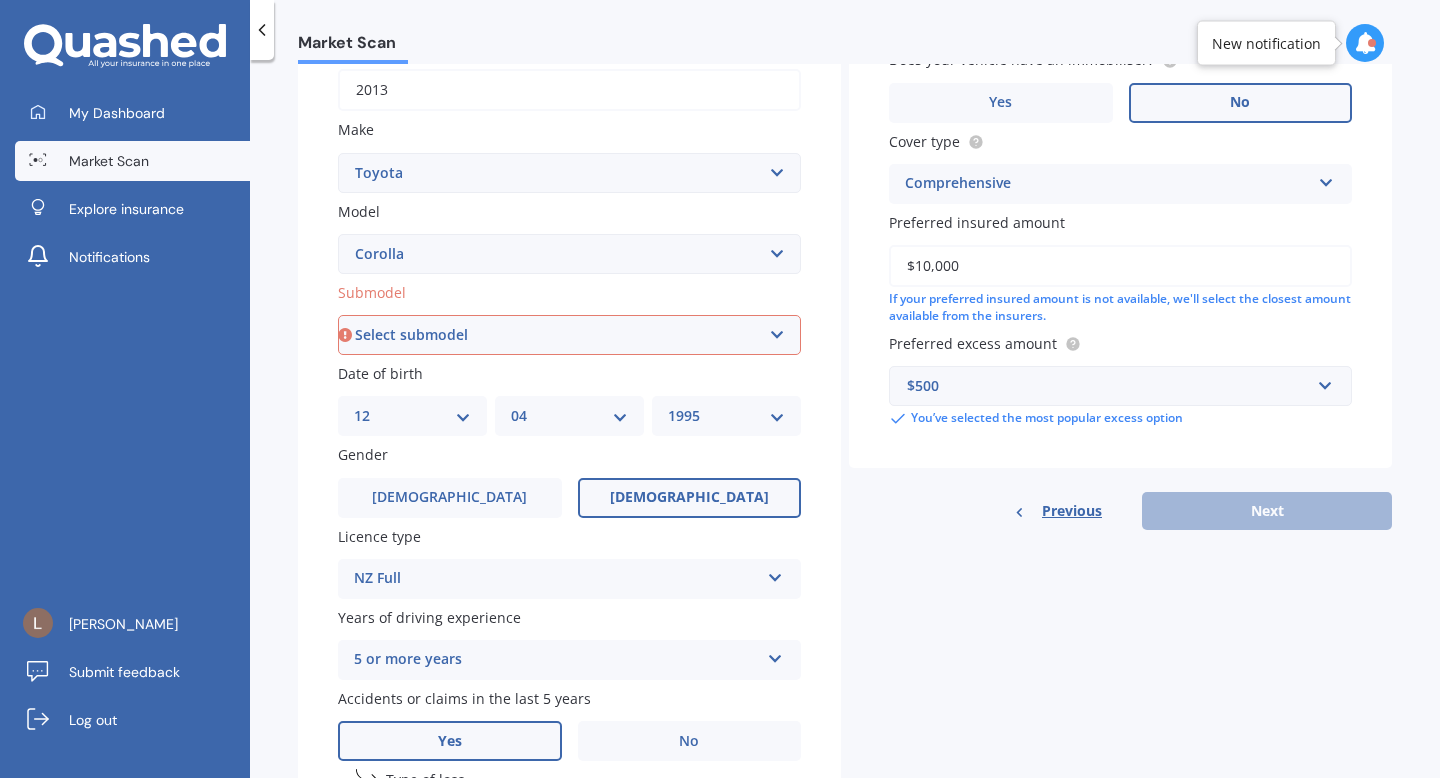 scroll, scrollTop: 438, scrollLeft: 0, axis: vertical 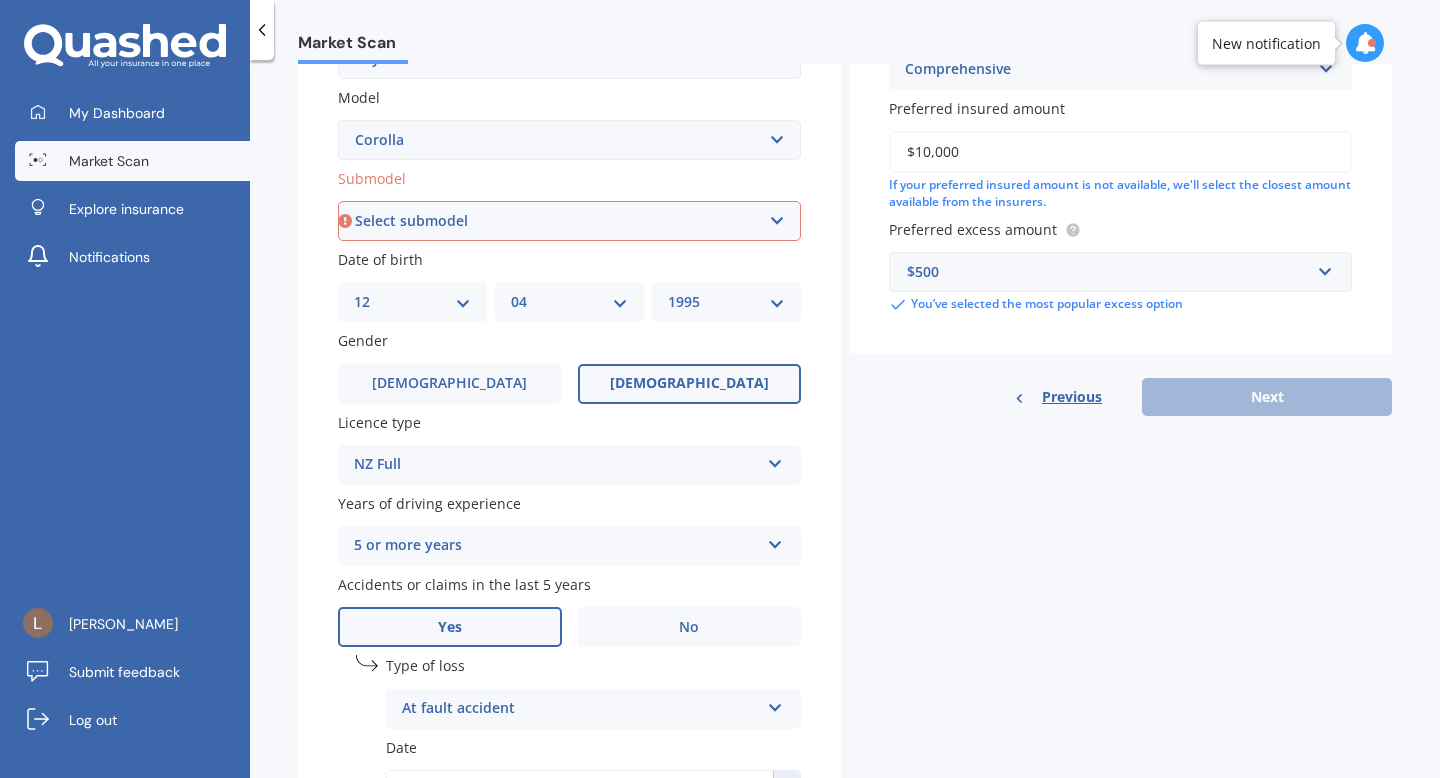 click on "Select submodel (All other) Axio Diesel Fielder 2WD Fielder 4WD FXGT GL GLX 1.8 GLX Sedan GS GTI GTI Sports GX 1.6 GX 1.8 GX CVT Hatch GX Sedan GX Wagon auto GX Wagon manual Hatch Hybrid Hybrid Levin 1.6 Levin SX Hatch Levin ZR Hatch Runx SE 1.5 Sportivo Non Turbo 1.8 Litre Sportivo Turbo 1.8 Litre Sprinter Sprinter GT Touring 4WD wagon Touring S/W Touring Wagon Hybrid TS 1.8 Van XL ZR Sedan" at bounding box center [569, 221] 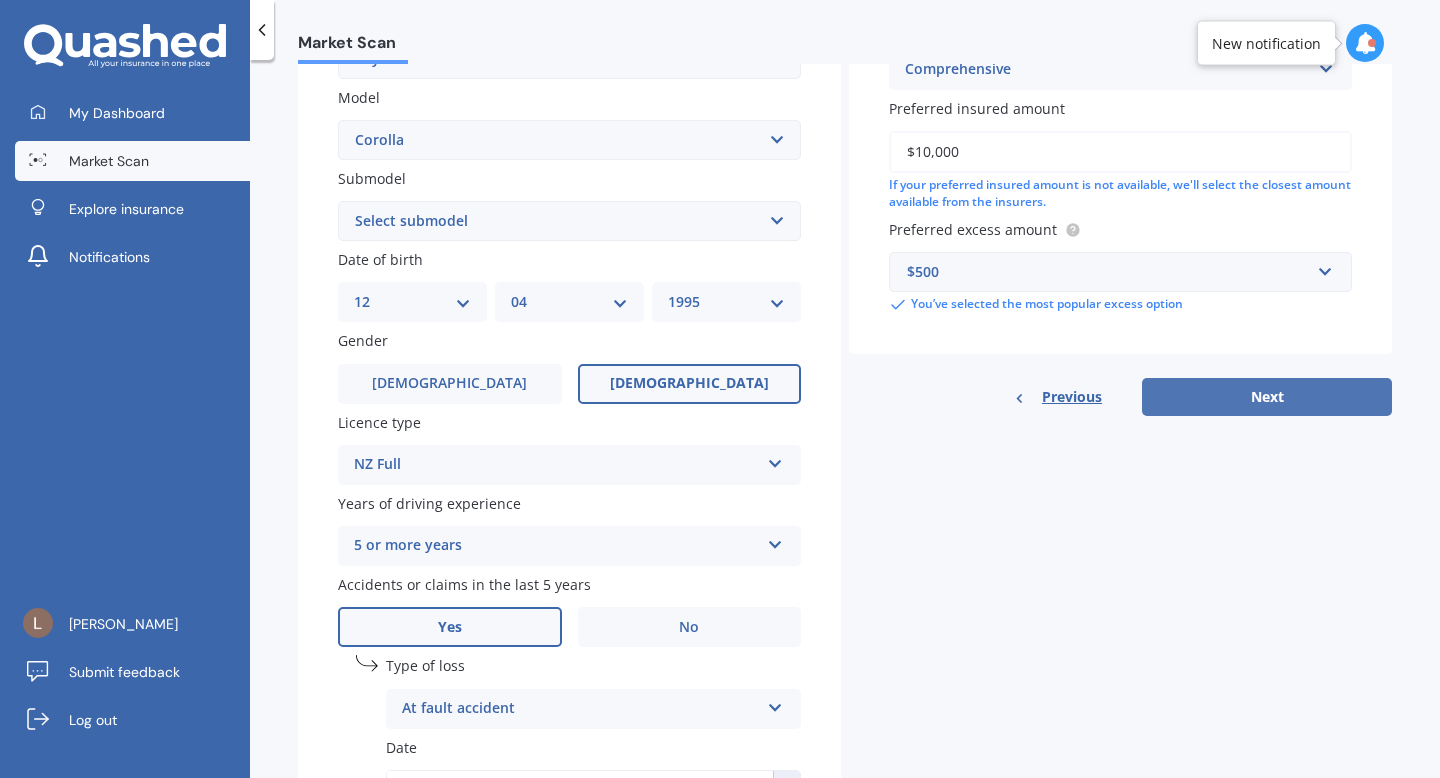 click on "Next" at bounding box center (1267, 397) 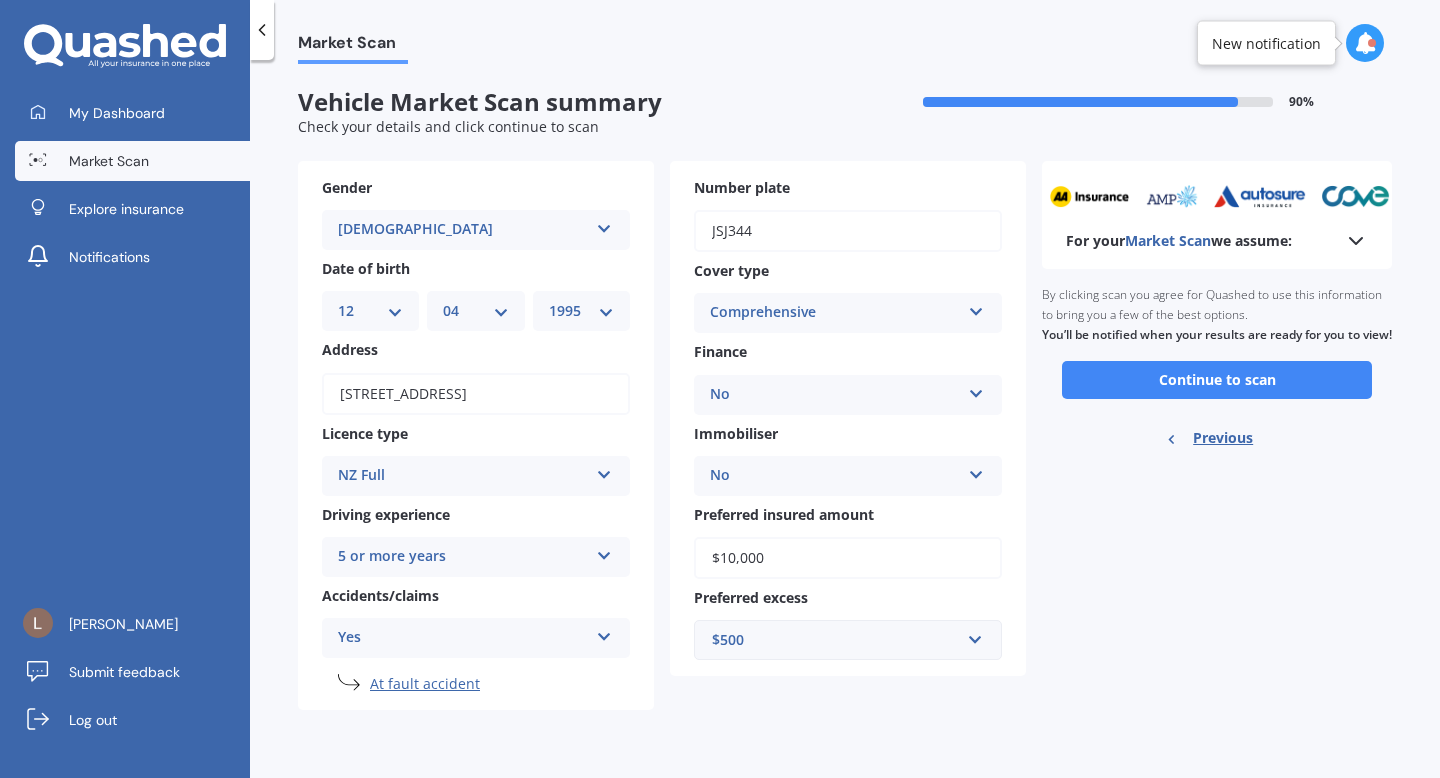 scroll, scrollTop: 0, scrollLeft: 0, axis: both 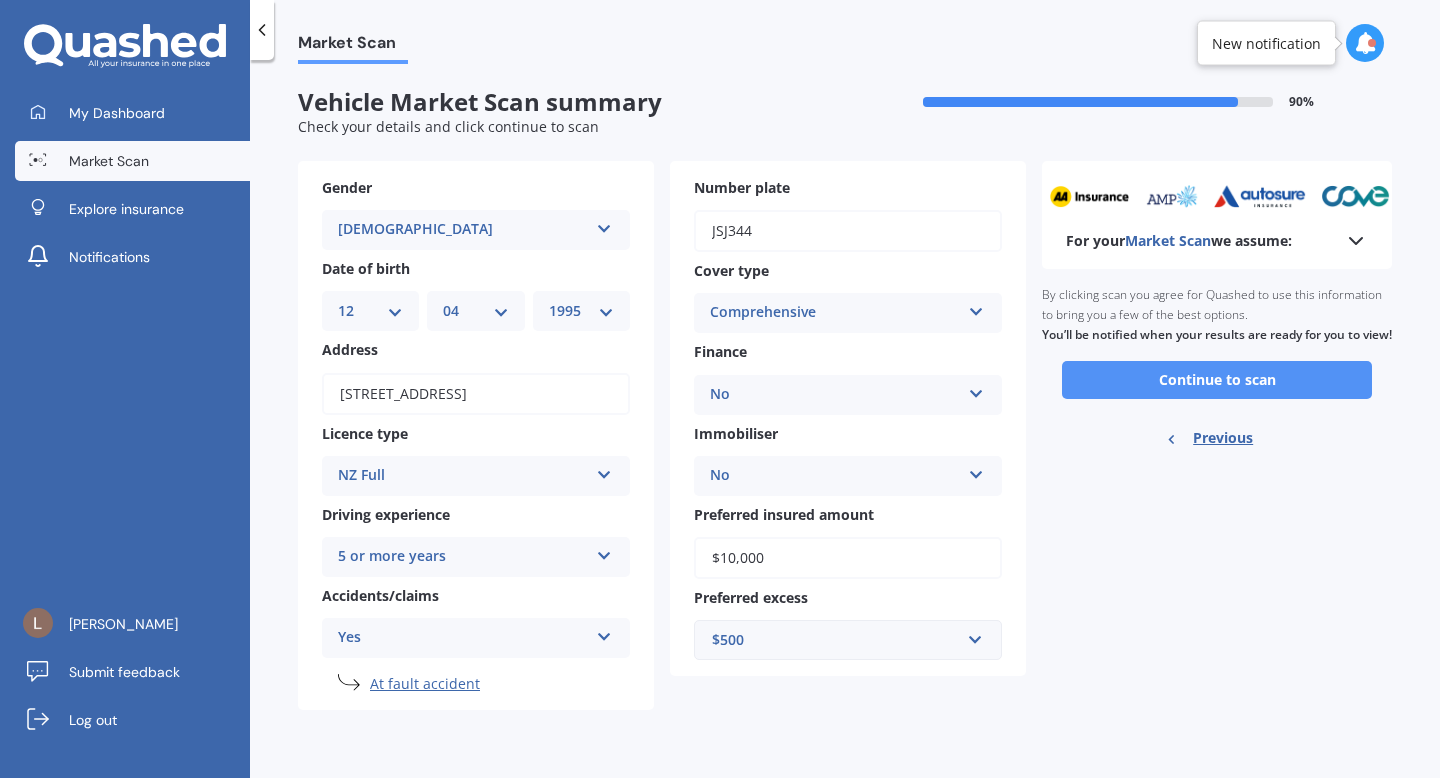 click on "Continue to scan" at bounding box center [1217, 380] 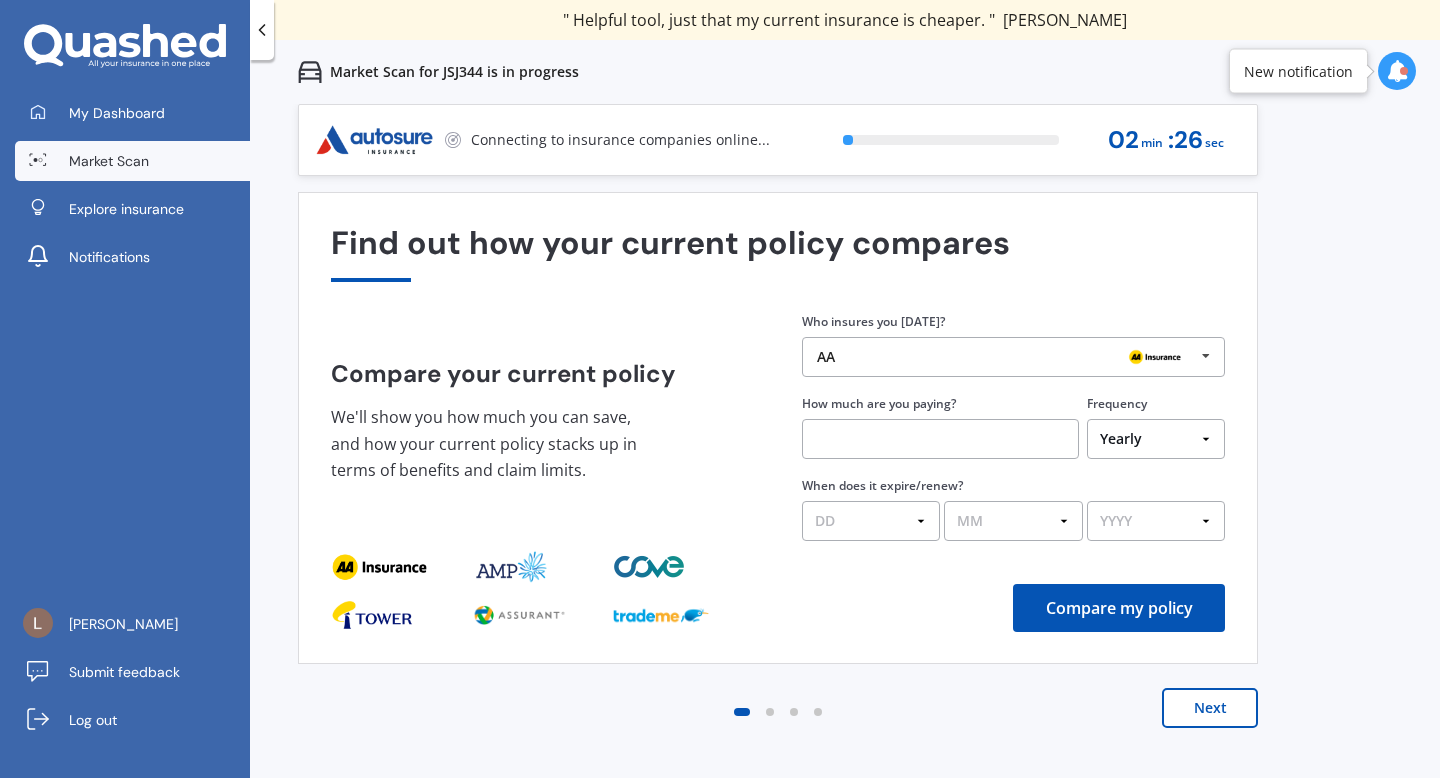 click on "Next" at bounding box center [1210, 708] 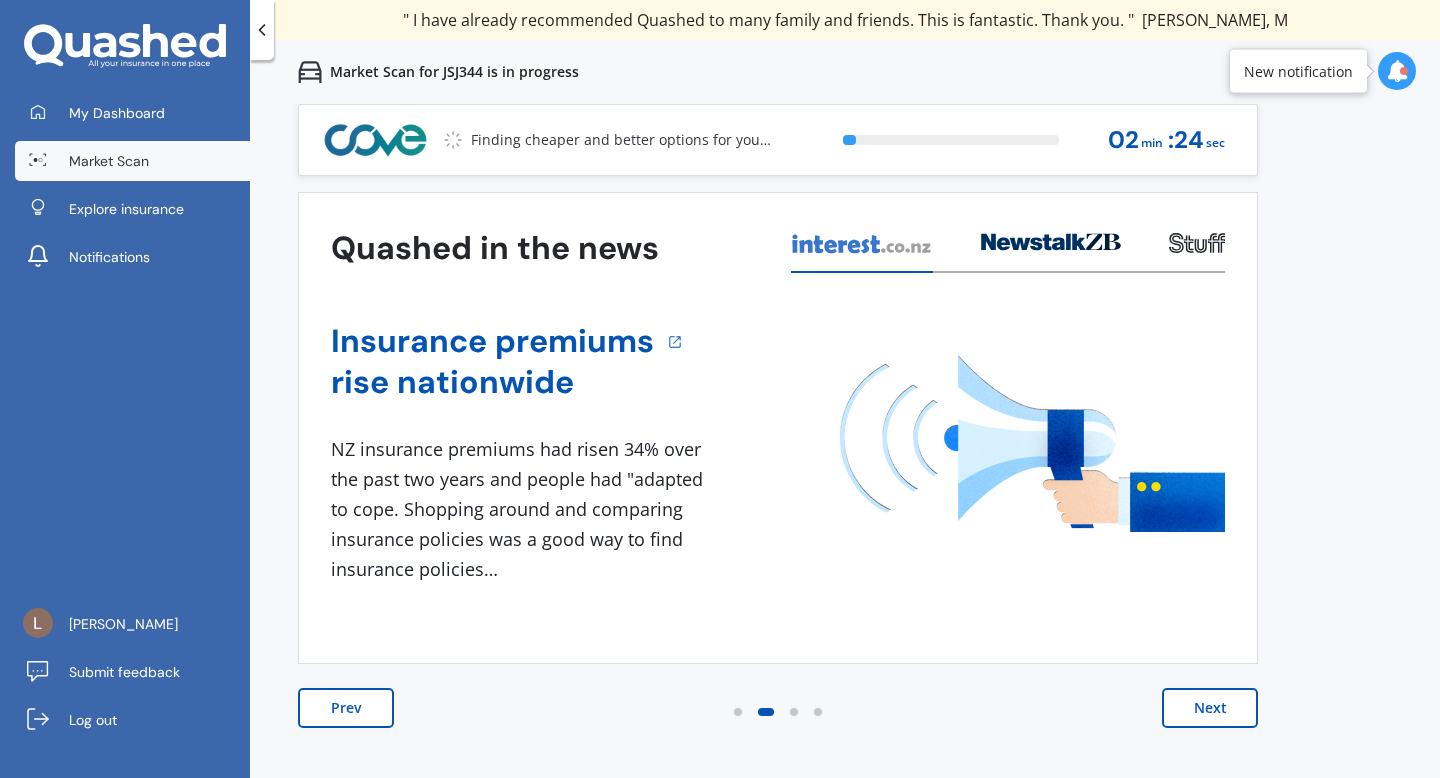 click on "Next" at bounding box center [1210, 708] 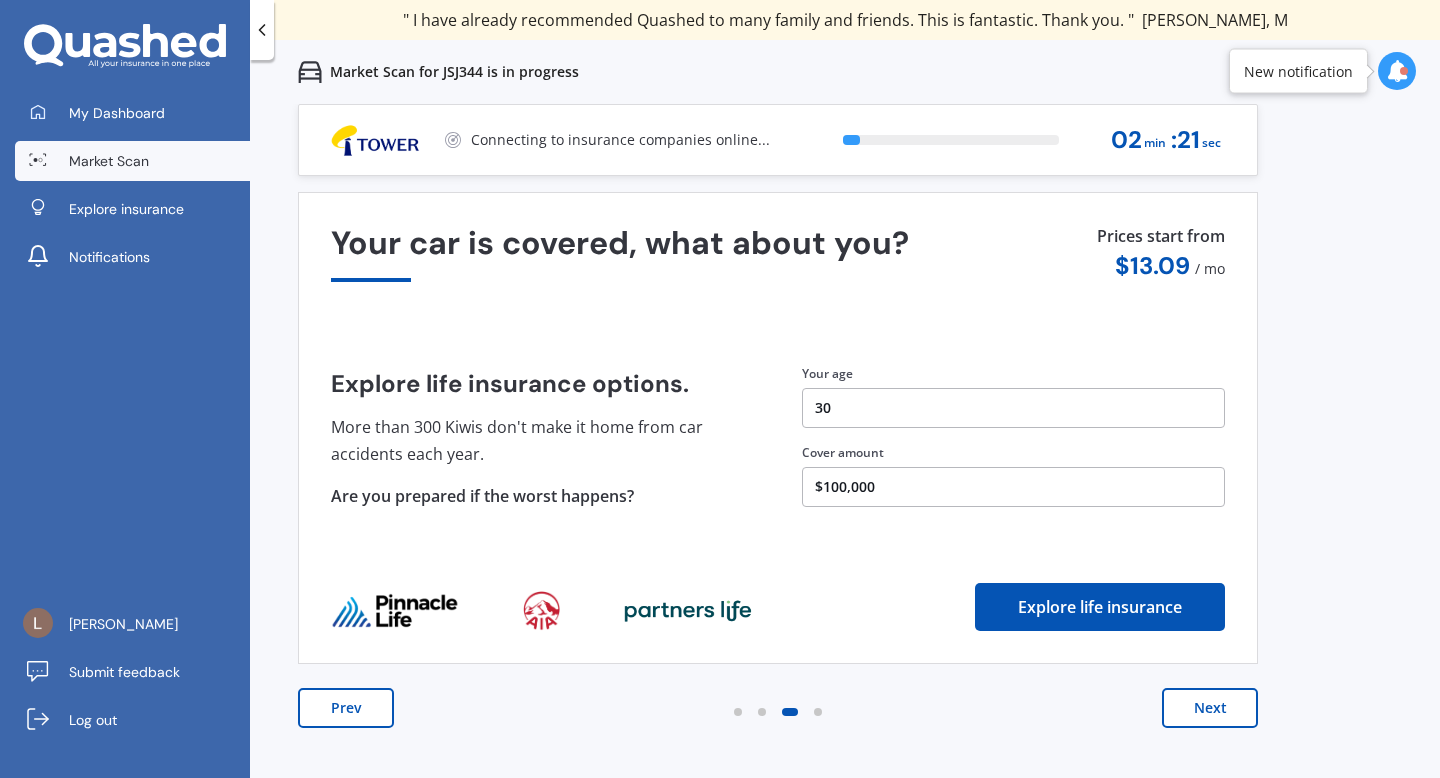 click on "Next" at bounding box center (1210, 708) 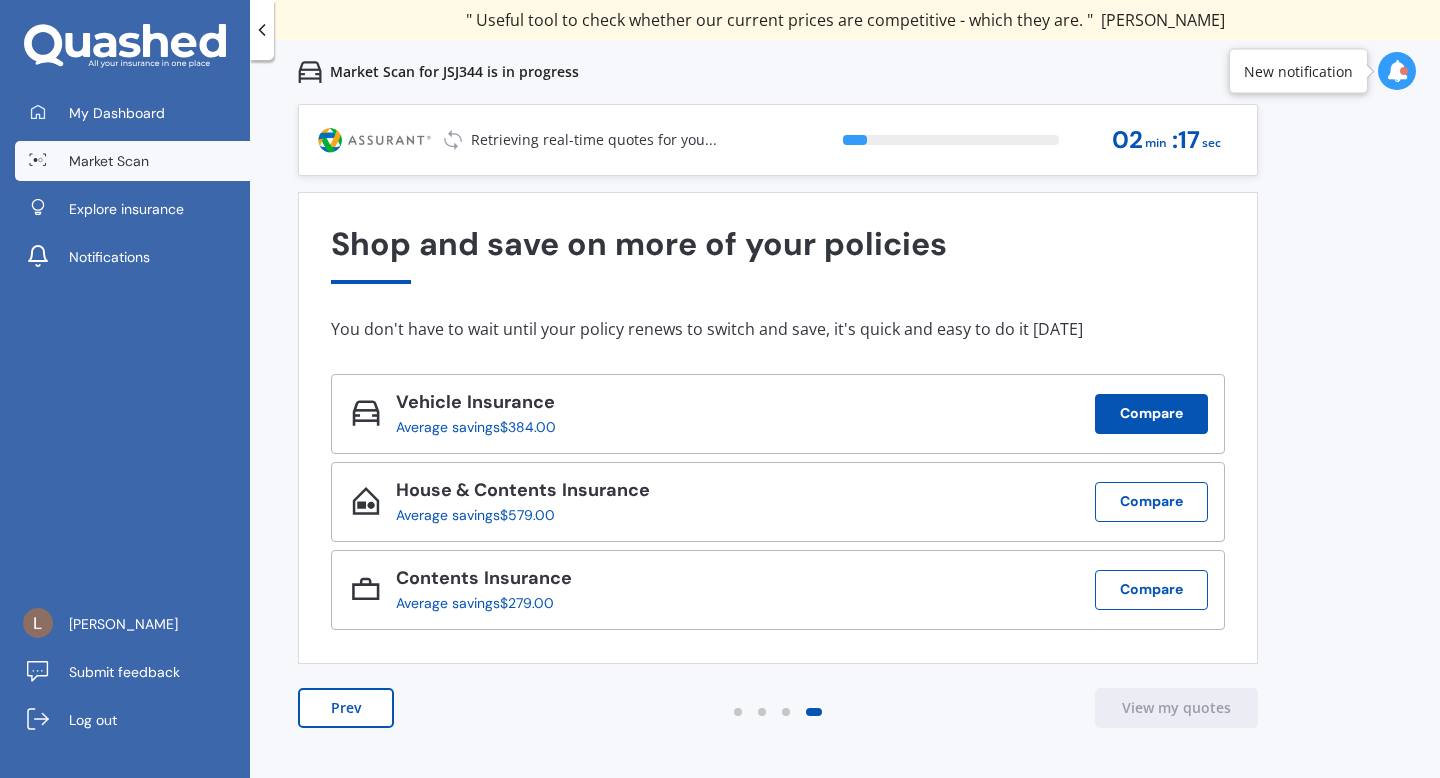 click on "Compare" at bounding box center (1151, 414) 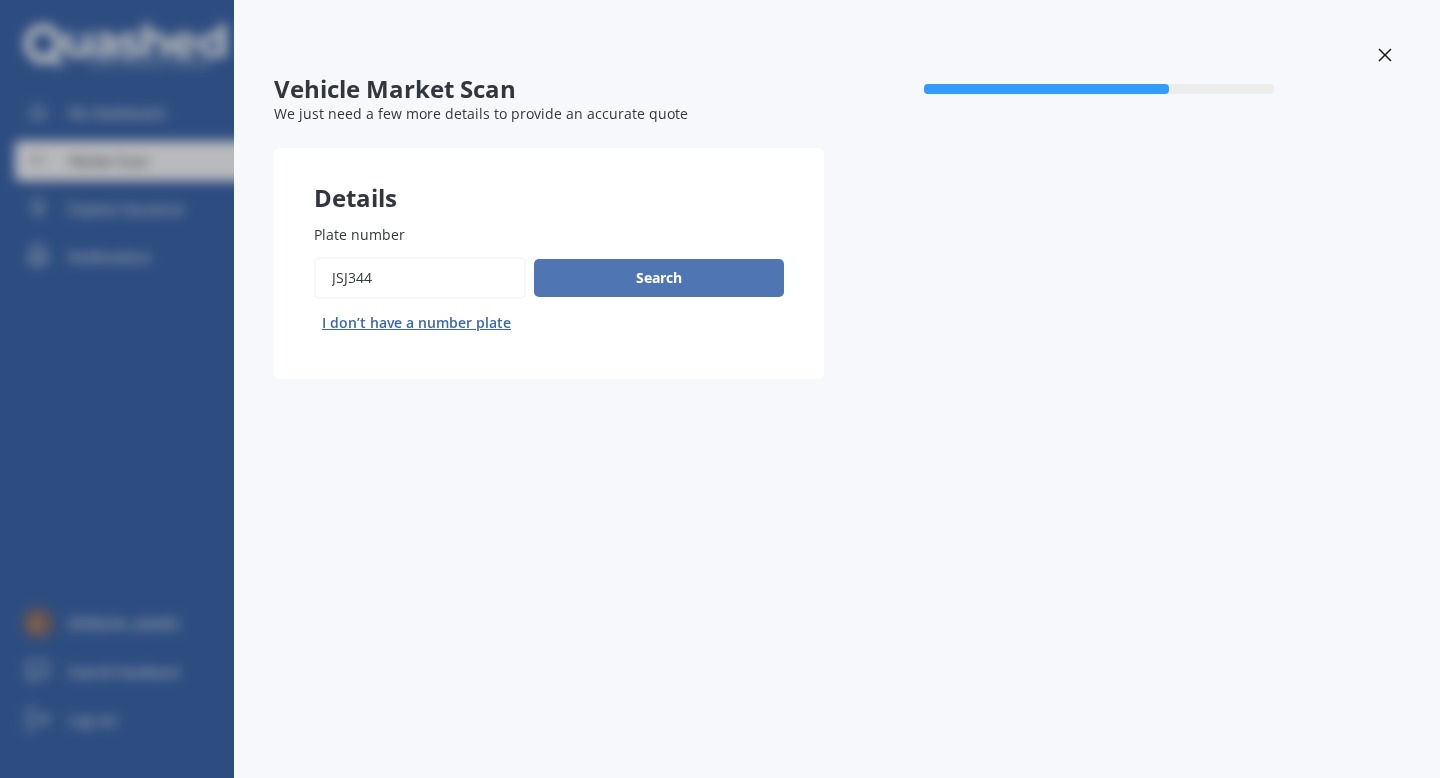 click on "Search" at bounding box center (659, 278) 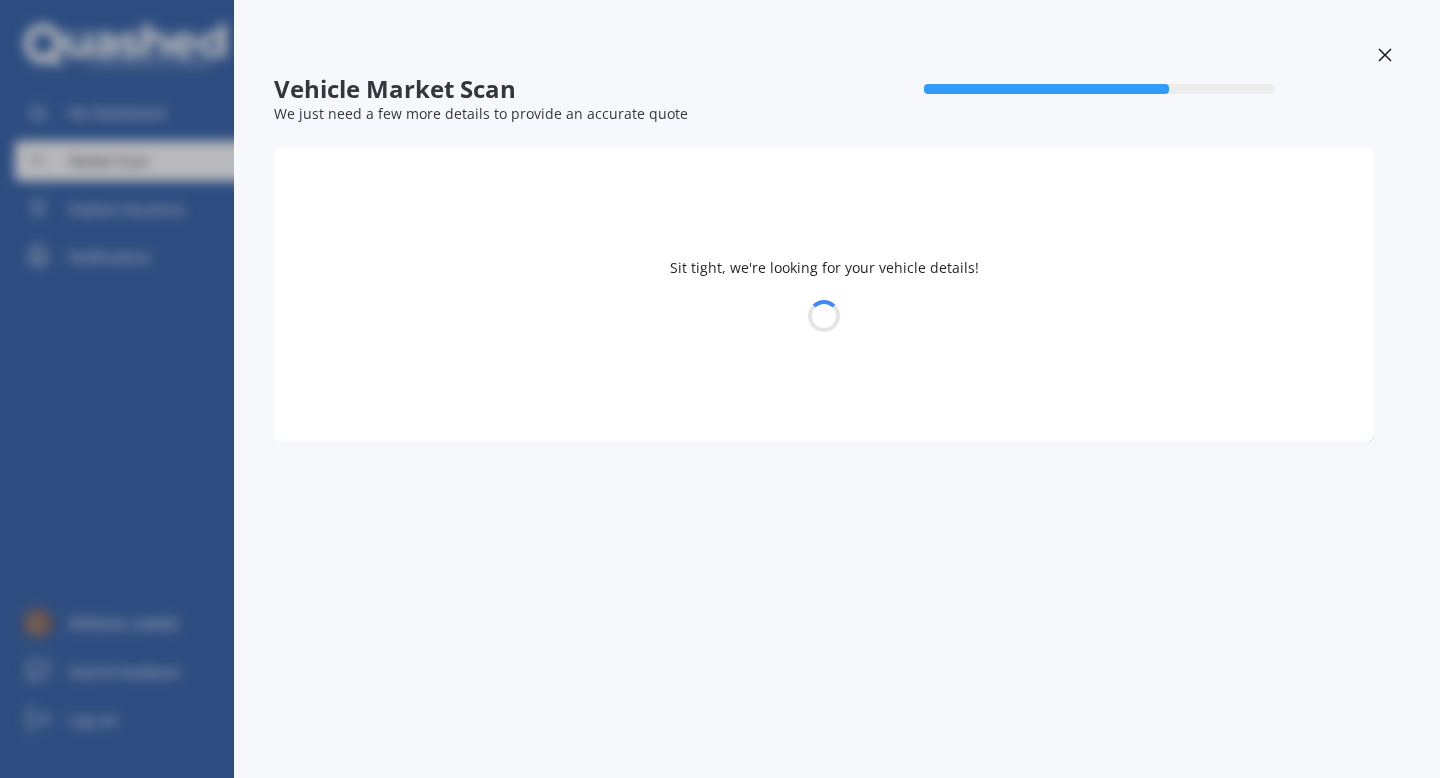 select on "TOYOTA" 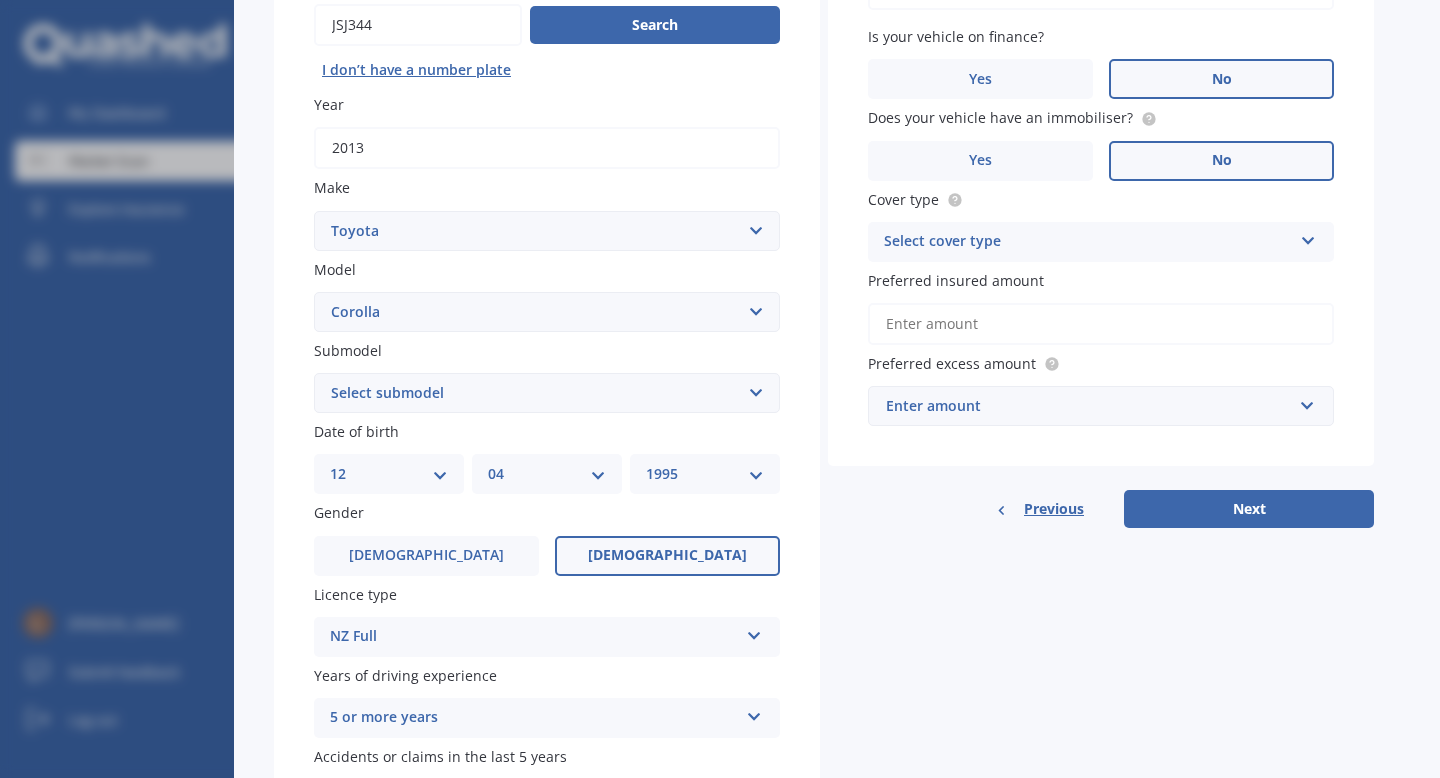 scroll, scrollTop: 254, scrollLeft: 0, axis: vertical 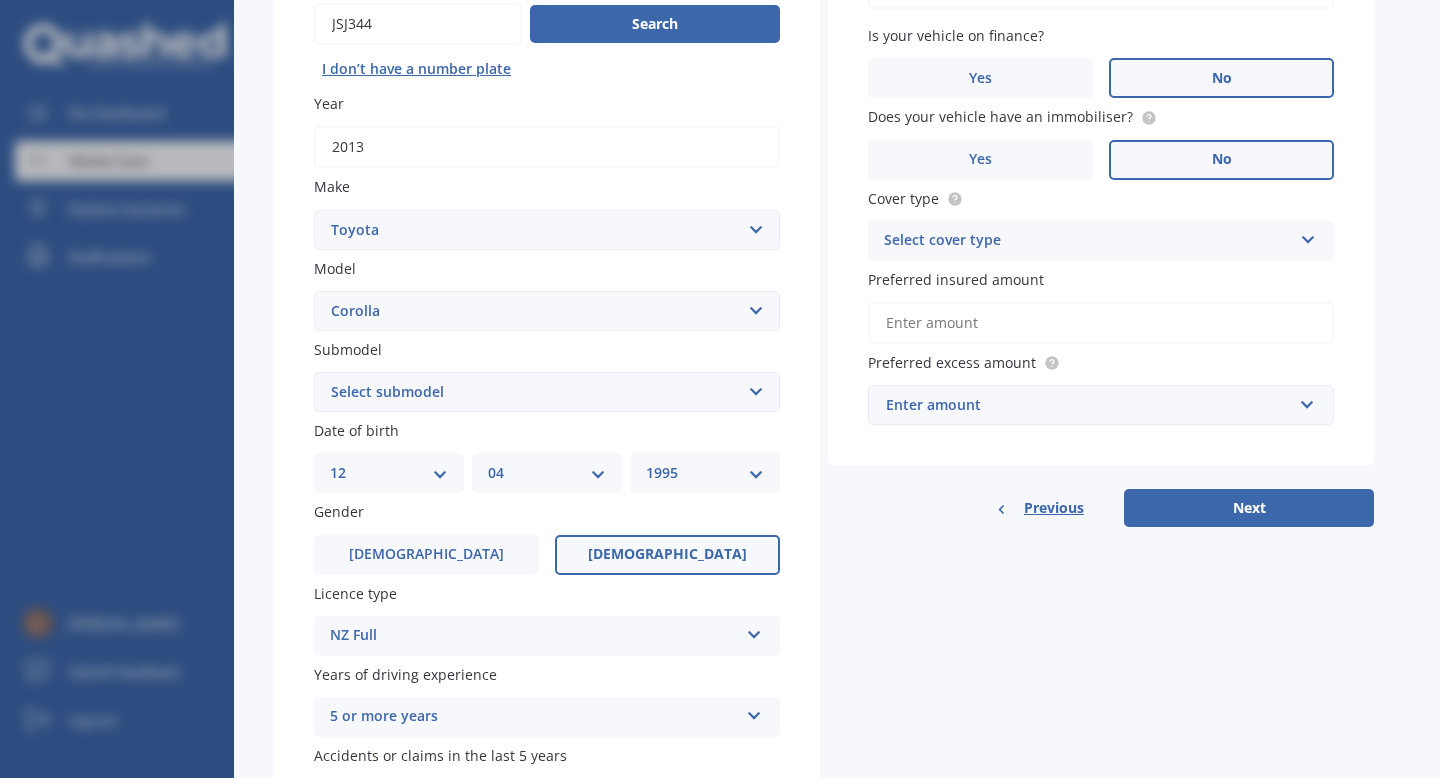 click on "Enter amount" at bounding box center [1089, 405] 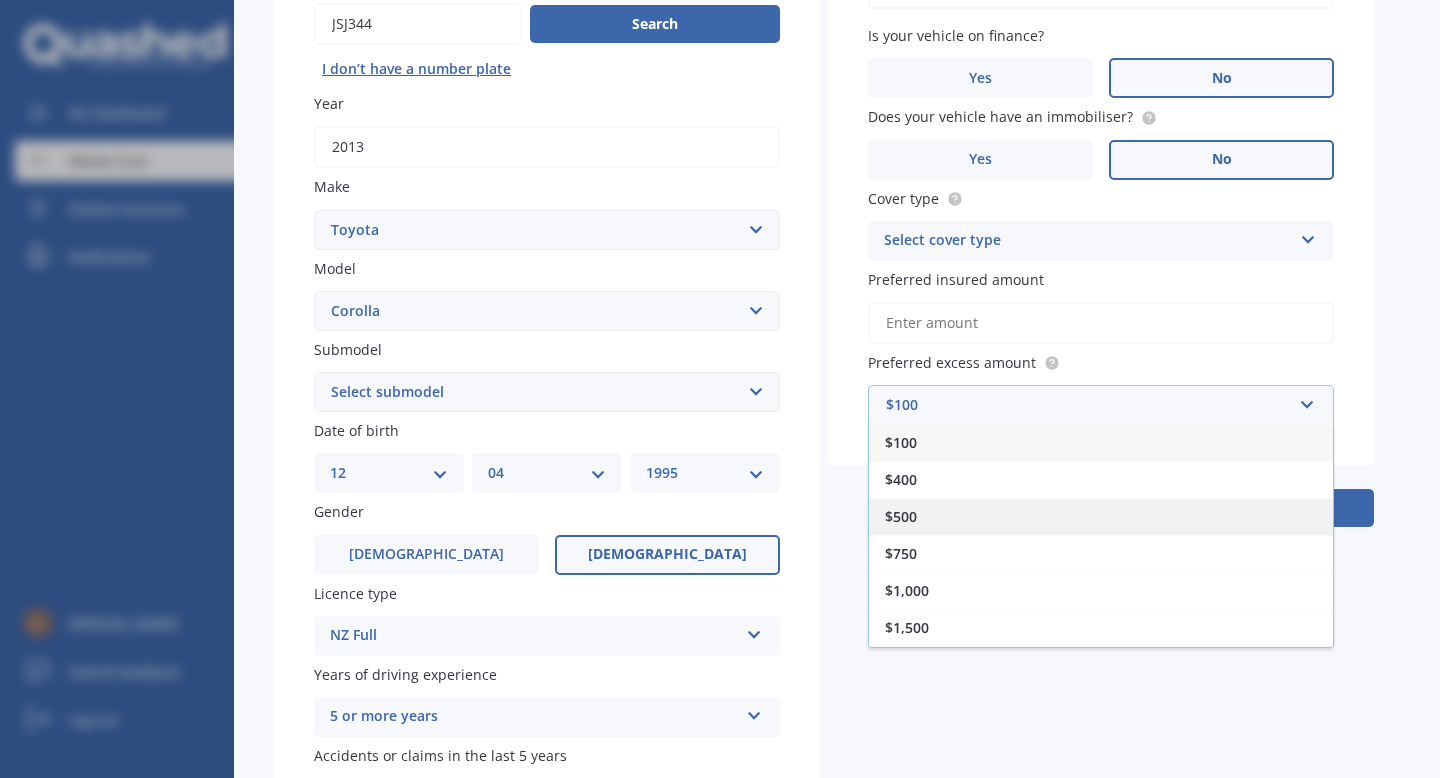 click on "$500" at bounding box center [1101, 516] 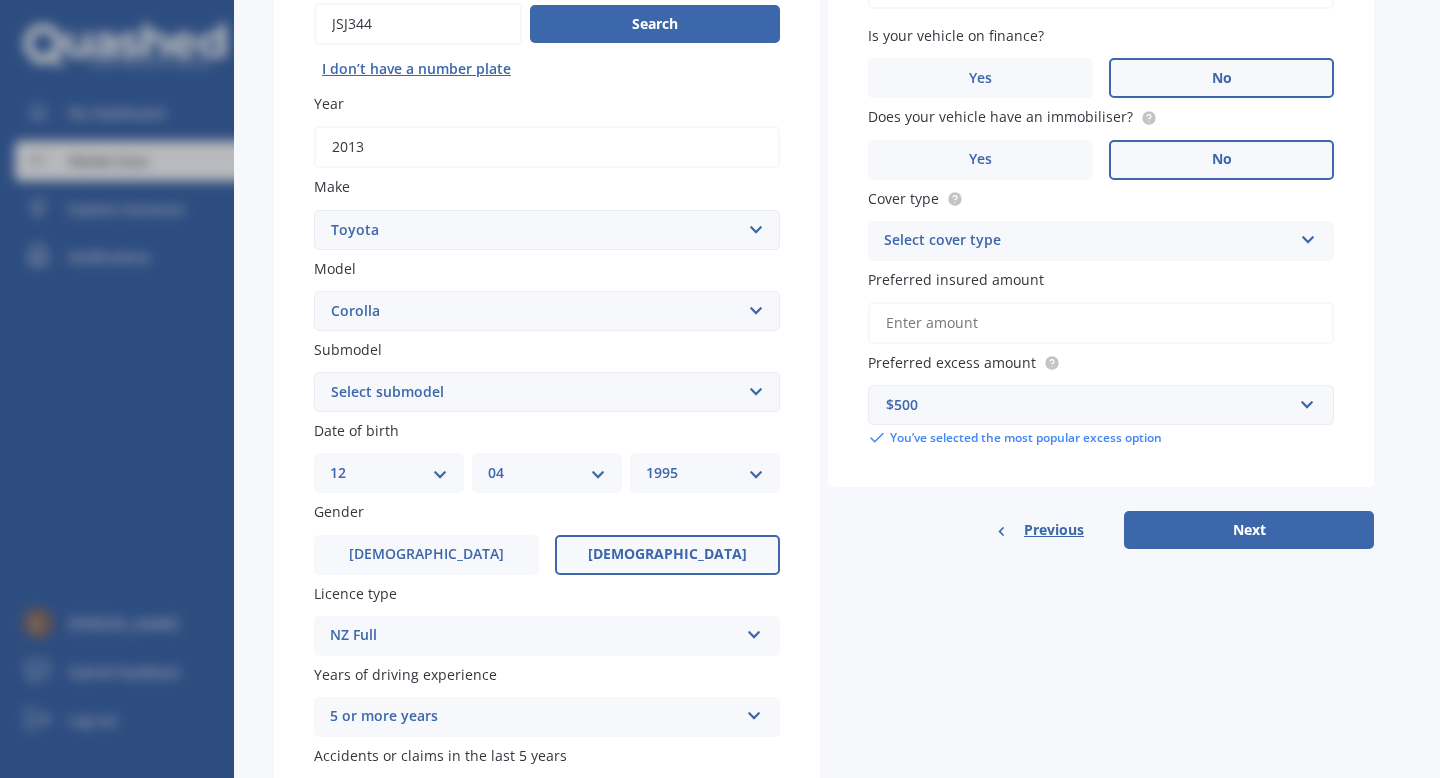 click on "Preferred insured amount" at bounding box center (1101, 323) 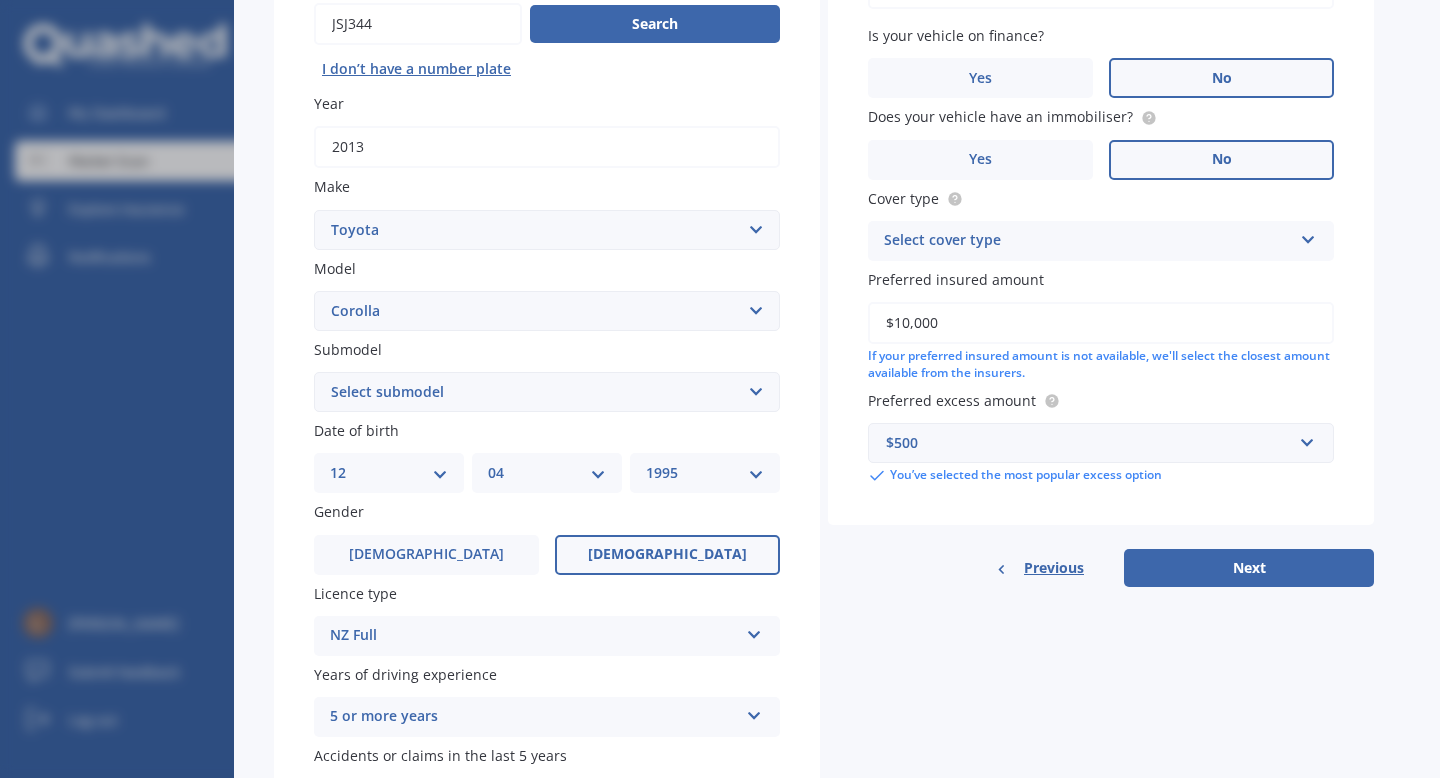 click on "Select cover type" at bounding box center [1088, 241] 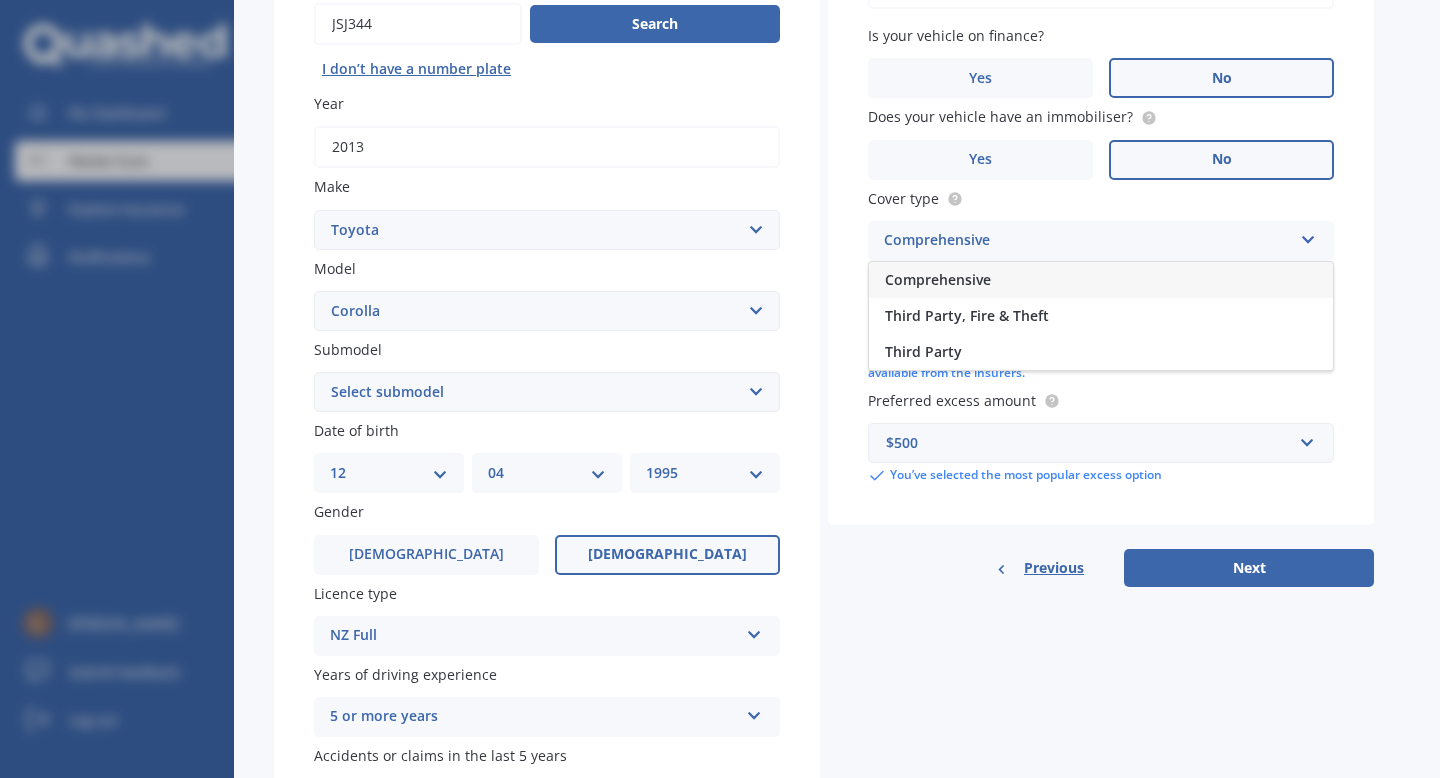 click on "Comprehensive" at bounding box center [1101, 280] 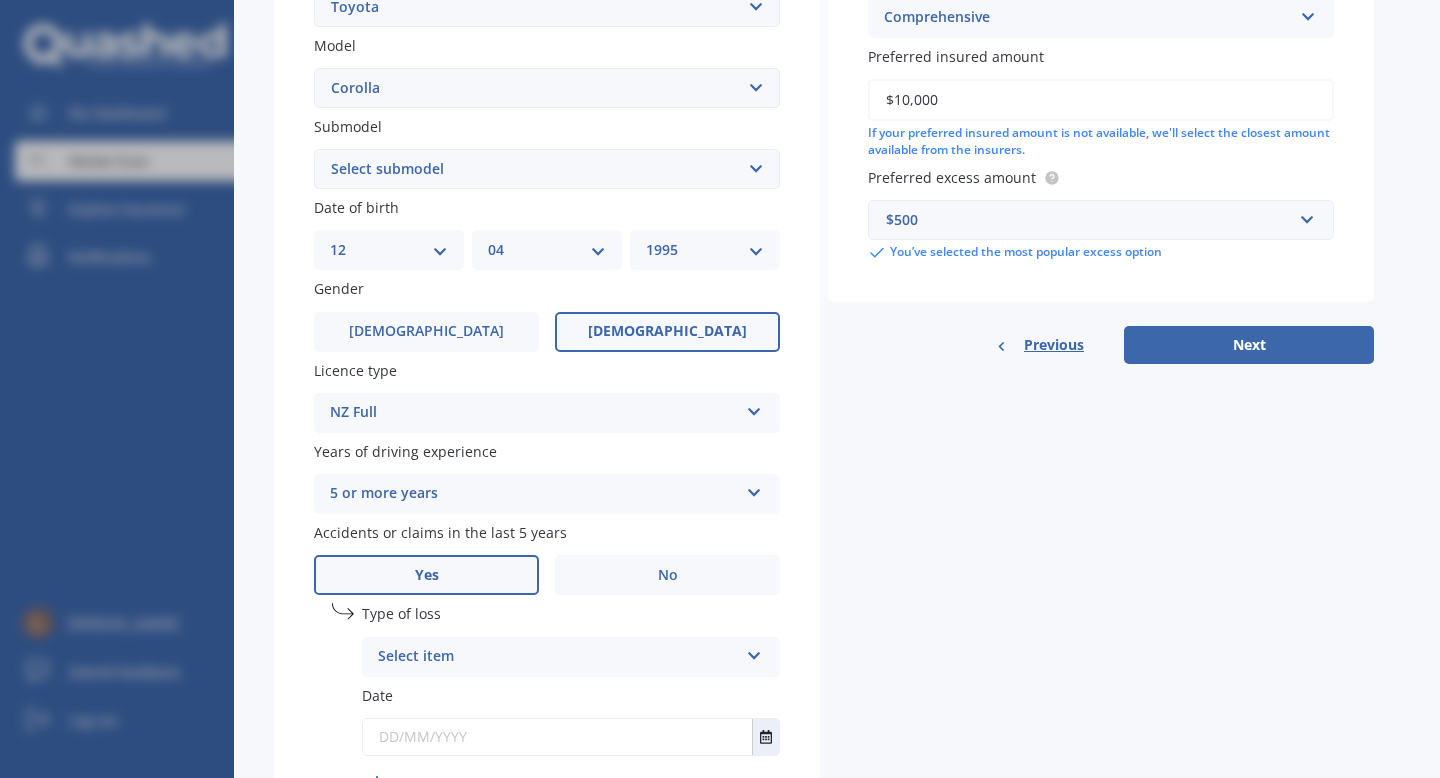 scroll, scrollTop: 612, scrollLeft: 0, axis: vertical 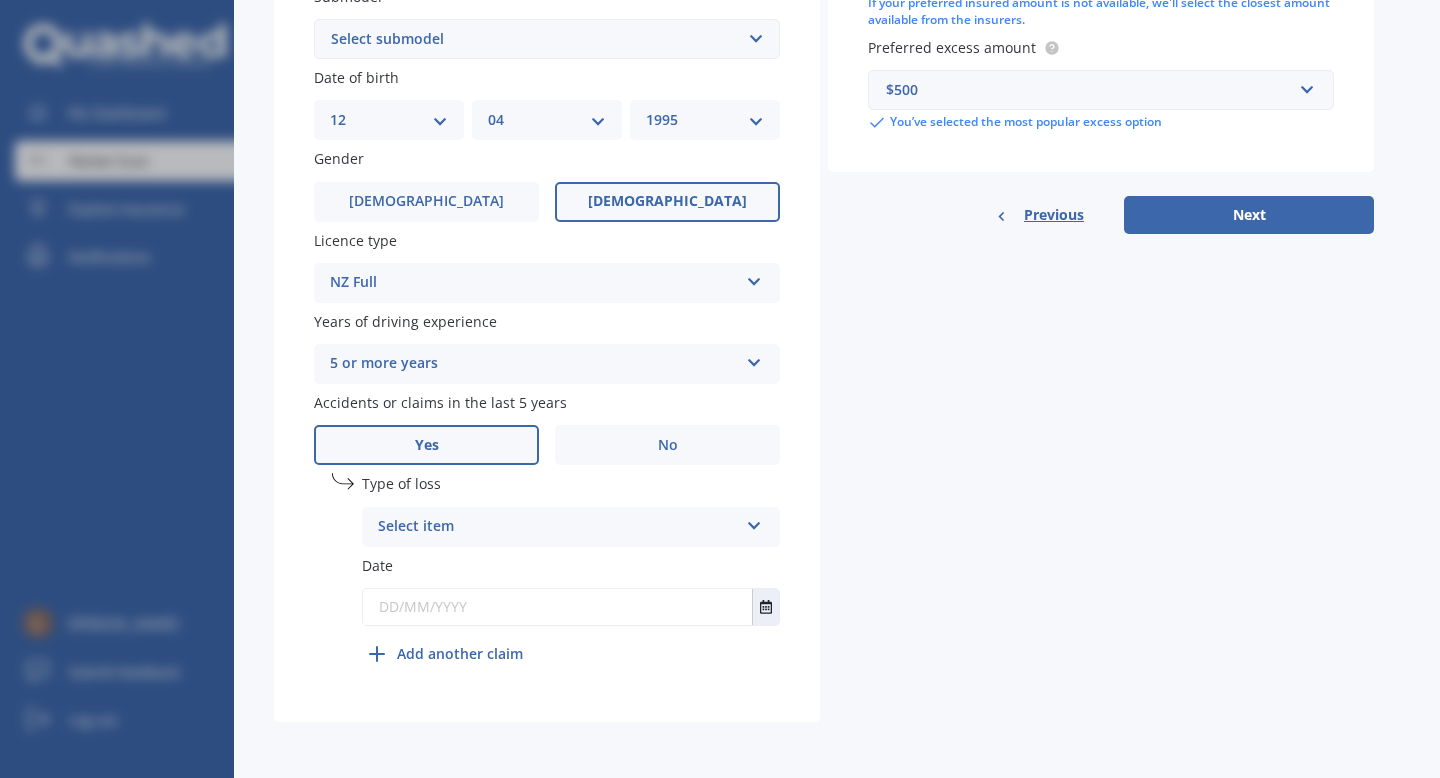 click on "Select item" at bounding box center [558, 527] 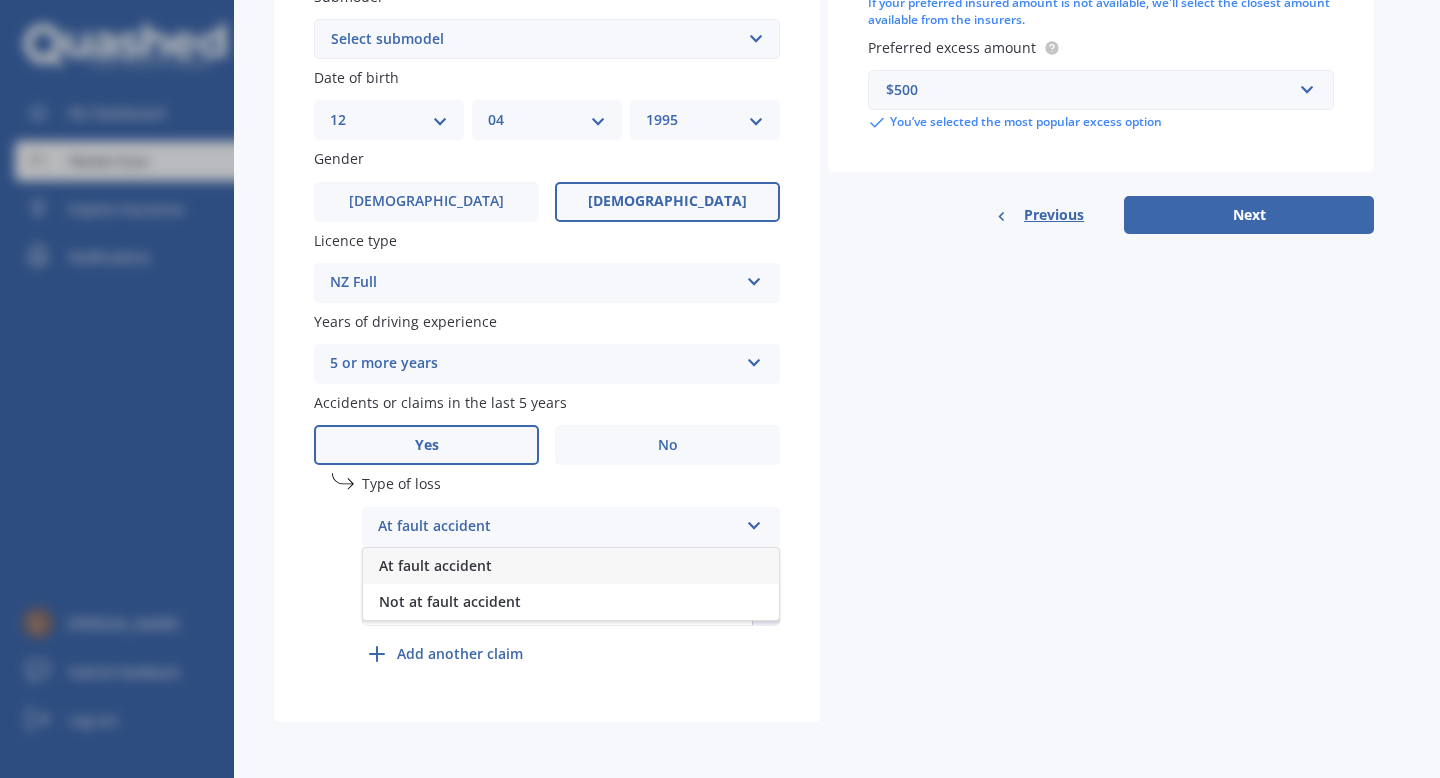 click on "At fault accident" at bounding box center [571, 566] 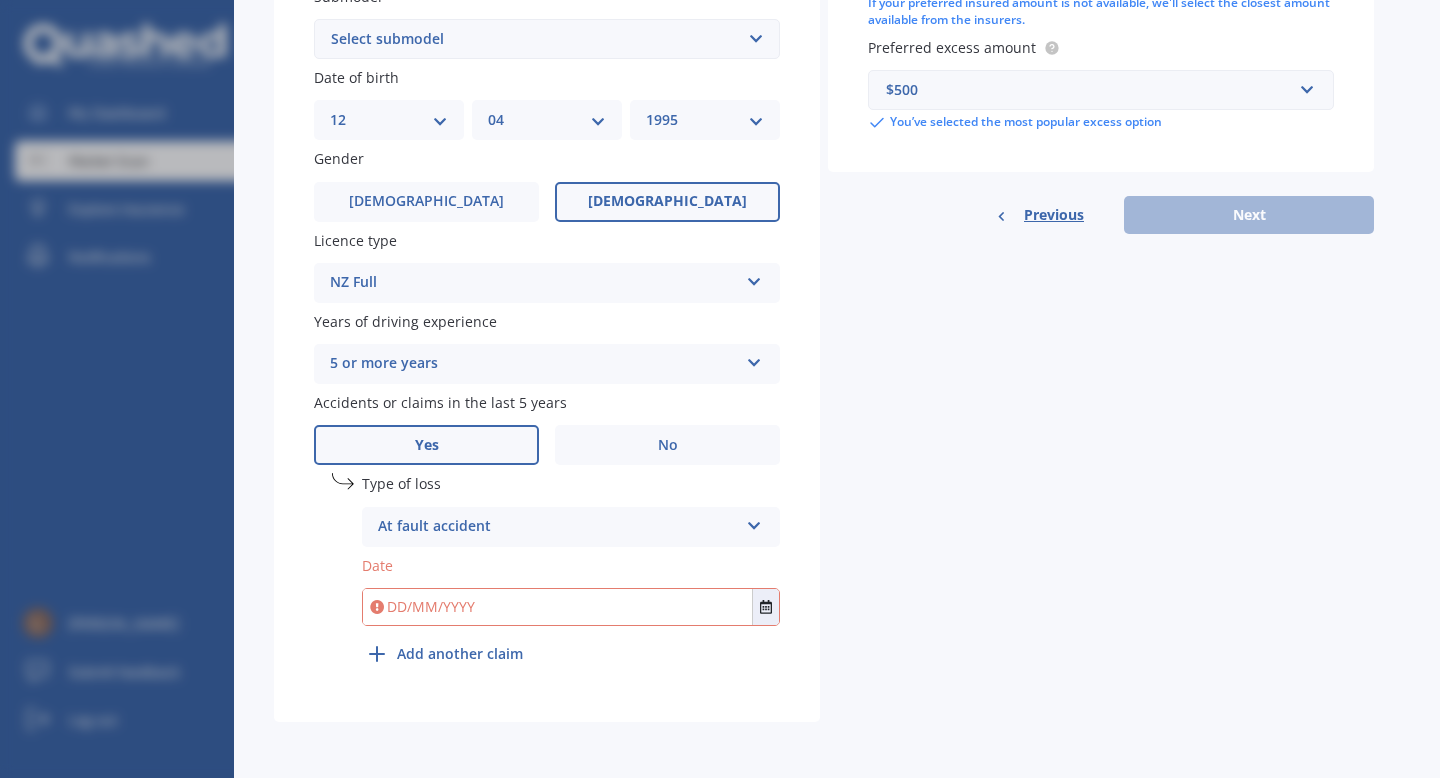 click at bounding box center (557, 607) 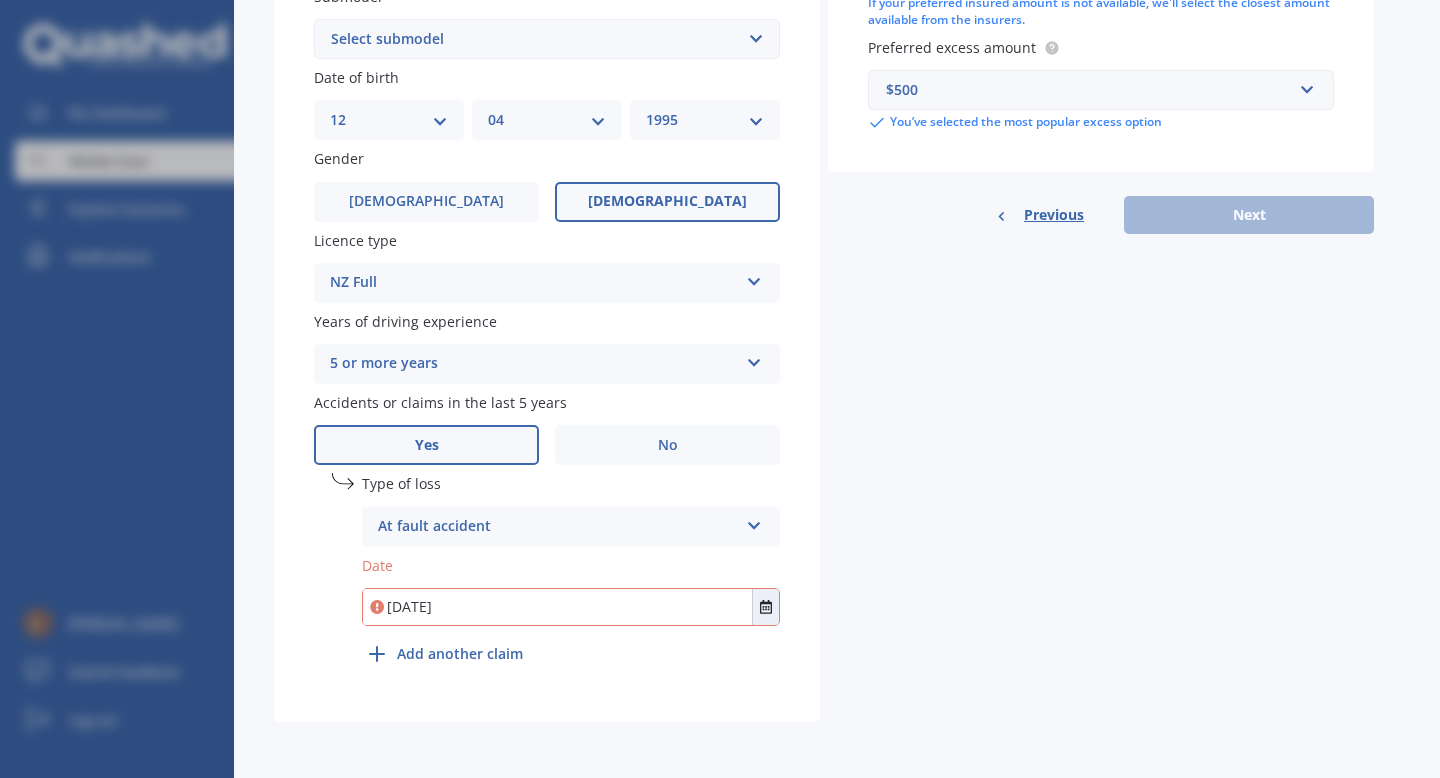 type on "06/06/2022" 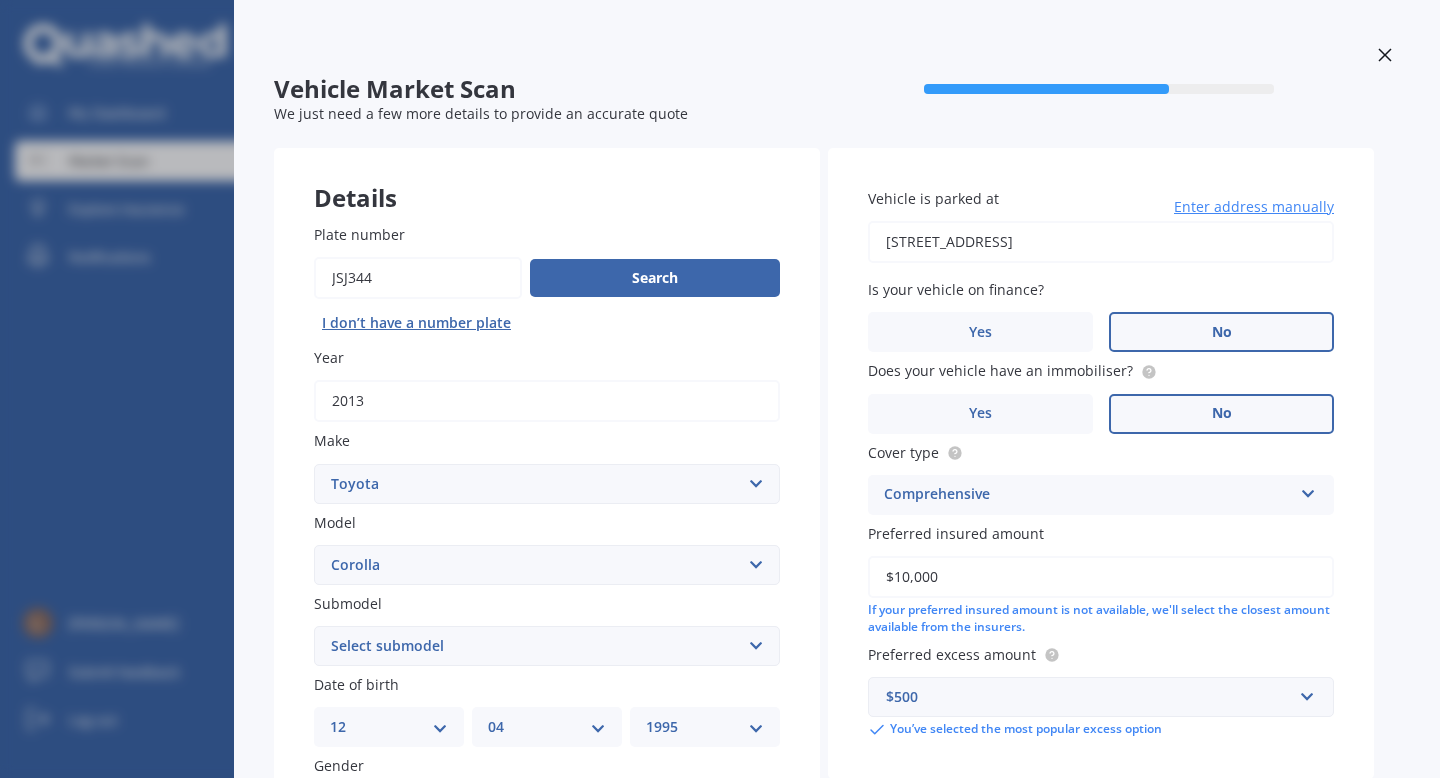 scroll, scrollTop: 1, scrollLeft: 0, axis: vertical 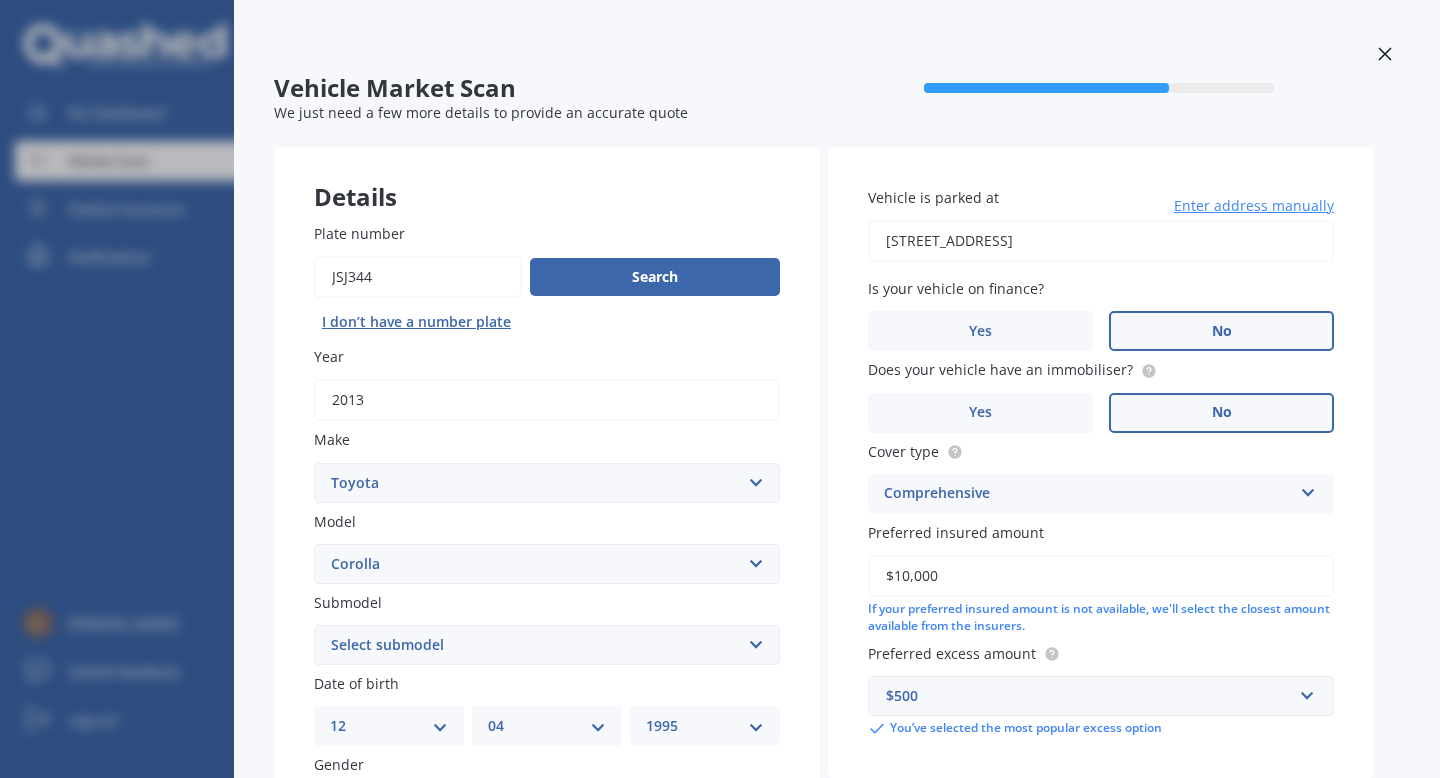 click on "Select submodel (All other) Axio Diesel Fielder 2WD Fielder 4WD FXGT GL GLX 1.8 GLX Sedan GS GTI GTI Sports GX 1.6 GX 1.8 GX CVT Hatch GX Sedan GX Wagon auto GX Wagon manual Hatch Hybrid Hybrid Levin 1.6 Levin SX Hatch Levin ZR Hatch Runx SE 1.5 Sportivo Non Turbo 1.8 Litre Sportivo Turbo 1.8 Litre Sprinter Sprinter GT Touring 4WD wagon Touring S/W Touring Wagon Hybrid TS 1.8 Van XL ZR Sedan" at bounding box center (547, 645) 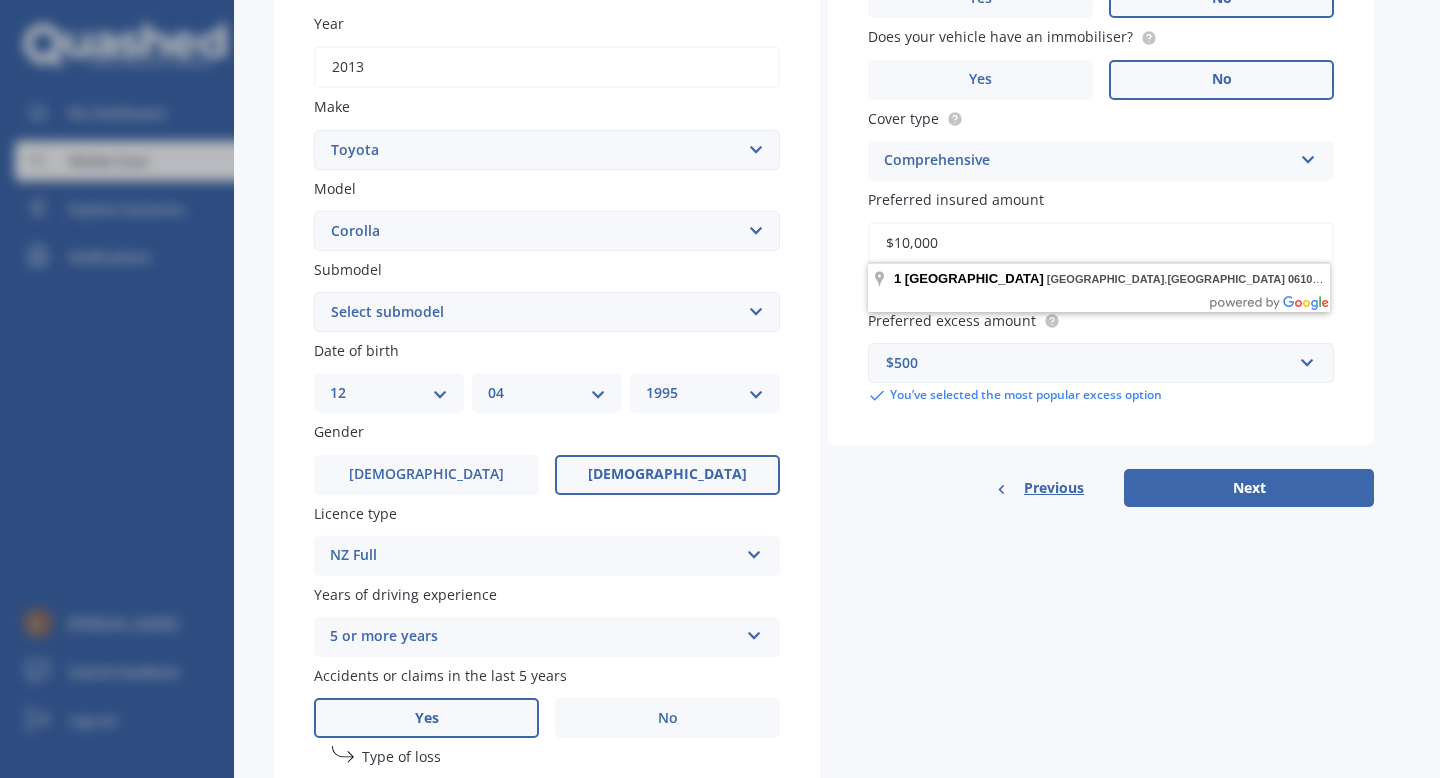 scroll, scrollTop: 337, scrollLeft: 0, axis: vertical 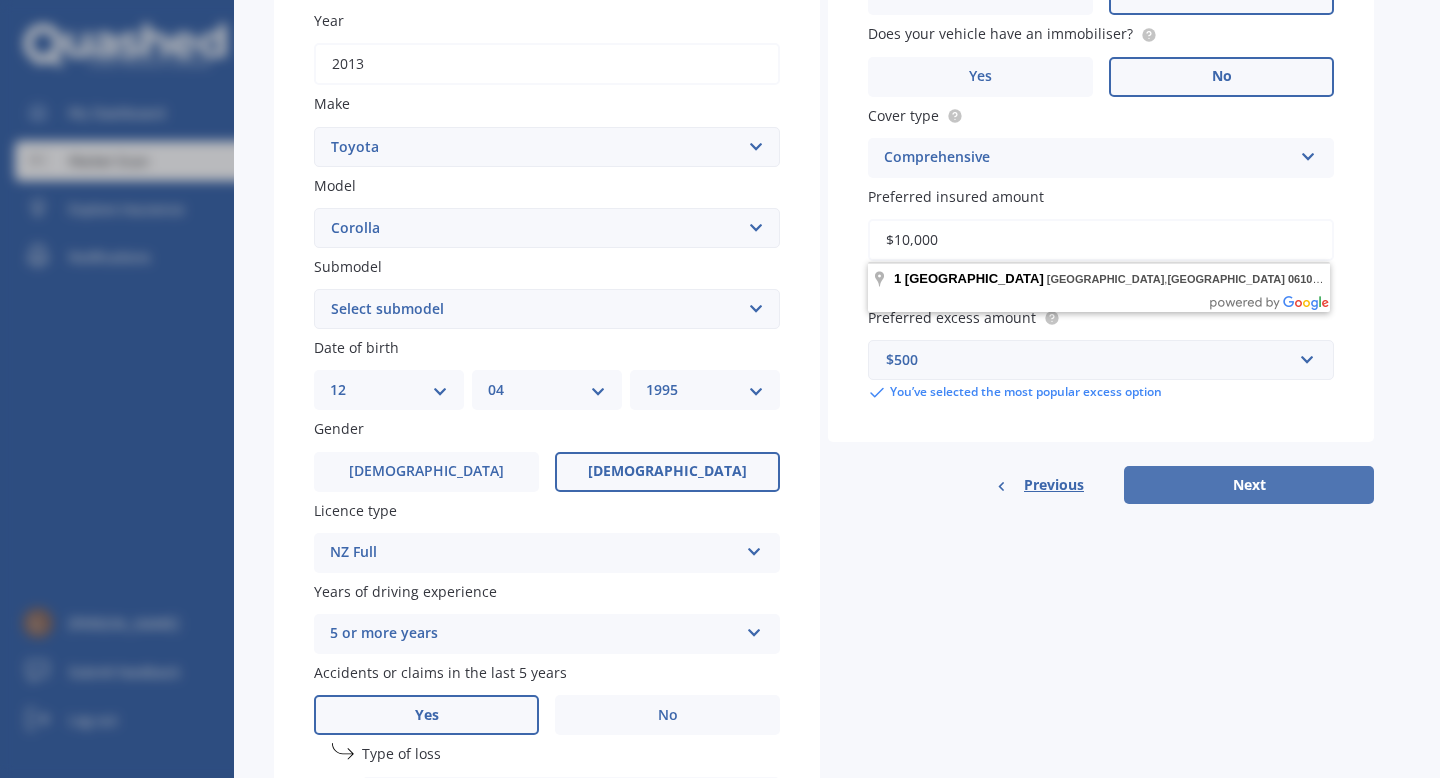 click on "Next" at bounding box center (1249, 485) 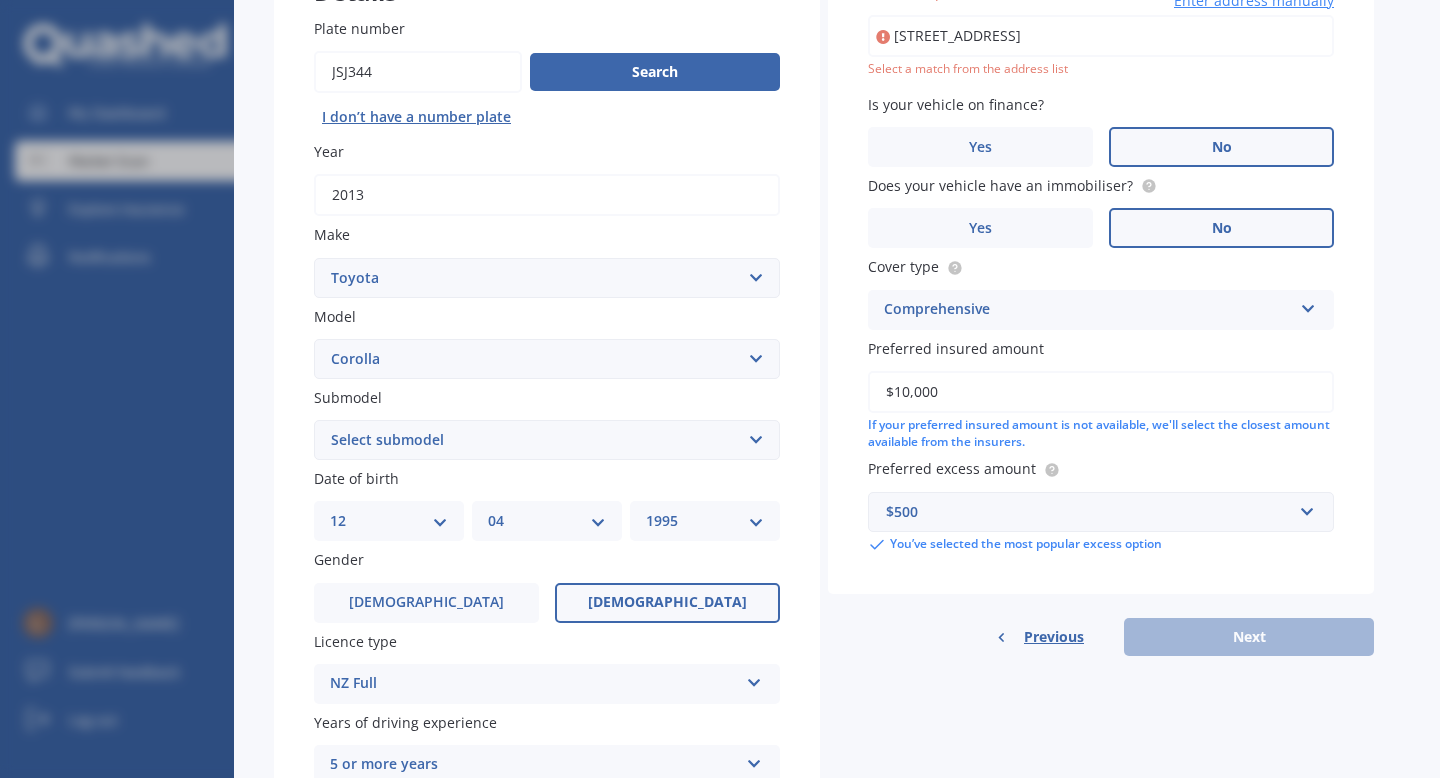 scroll, scrollTop: 187, scrollLeft: 0, axis: vertical 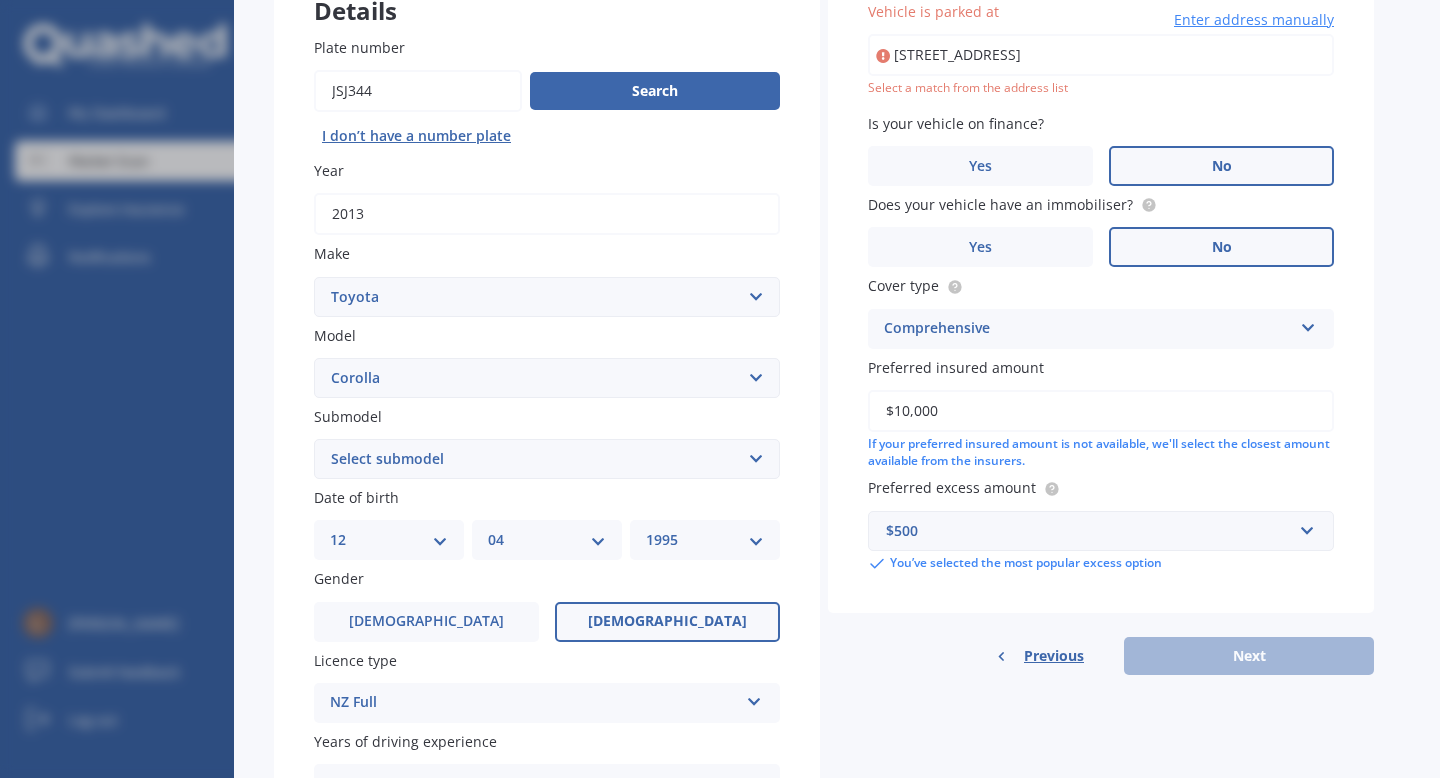 type on "1 Durham Street, Te Atatū Peninsula, Auckland 0610" 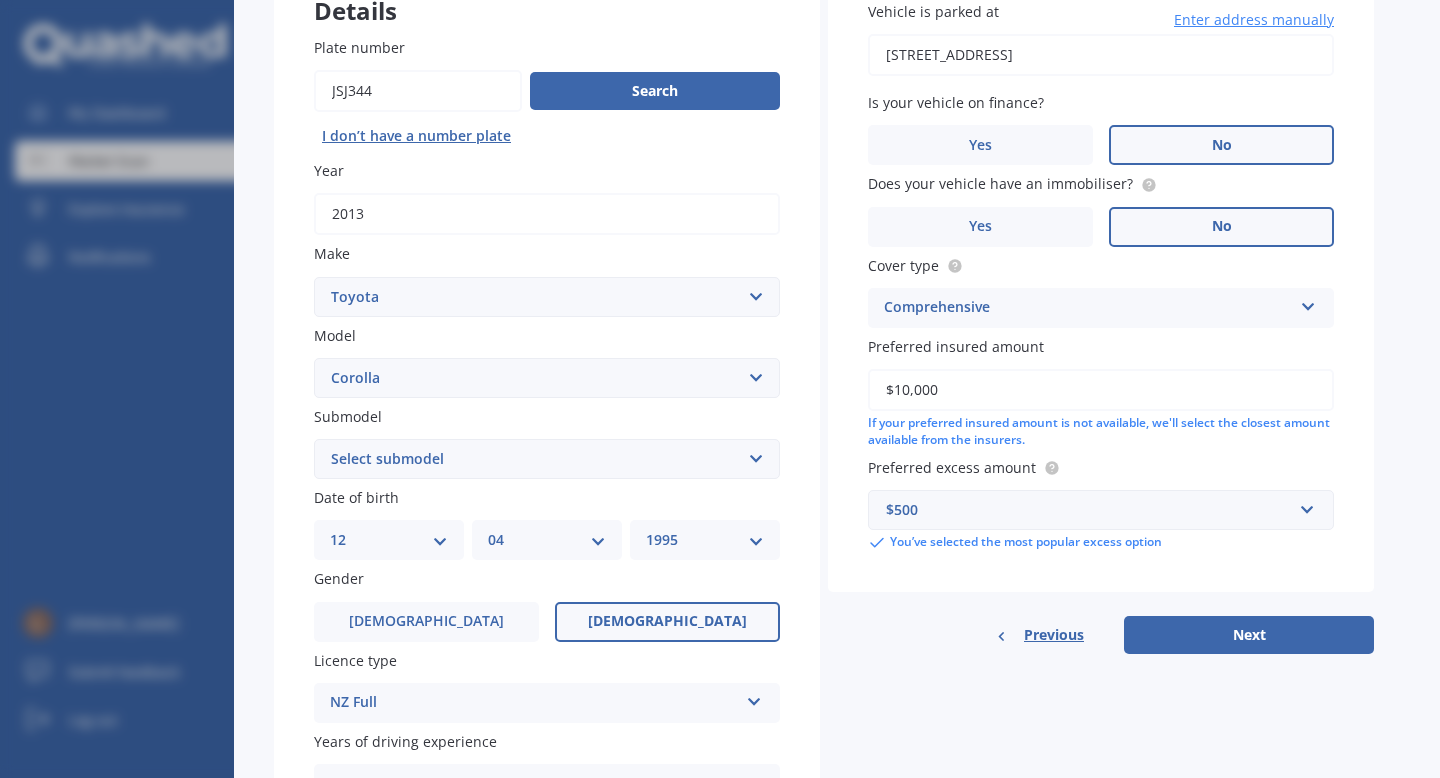 click on "Details Plate number Search I don’t have a number plate Year 2013 Make Select make AC ALFA ROMEO ASTON MARTIN AUDI AUSTIN BEDFORD Bentley BMW BYD CADILLAC CAN-AM CHERY CHEVROLET CHRYSLER Citroen CRUISEAIR CUPRA DAEWOO DAIHATSU DAIMLER DAMON DIAHATSU DODGE EXOCET FACTORY FIVE FERRARI FIAT Fiord FLEETWOOD FORD FOTON FRASER GEELY GENESIS GEORGIE BOY GMC GREAT WALL GWM HAVAL HILLMAN HINO HOLDEN HOLIDAY RAMBLER HONDA HUMMER HYUNDAI INFINITI ISUZU IVECO JAC JAECOO JAGUAR JEEP KGM KIA LADA LAMBORGHINI LANCIA LANDROVER LDV LEXUS LINCOLN LOTUS LUNAR M.G M.G. MAHINDRA MASERATI MAZDA MCLAREN MERCEDES AMG Mercedes Benz MERCEDES-AMG MERCURY MINI MITSUBISHI MORGAN MORRIS NEWMAR NISSAN OMODA OPEL OXFORD PEUGEOT Plymouth Polestar PONTIAC PORSCHE PROTON RAM Range Rover Rayne RENAULT ROLLS ROYCE ROVER SAAB SATURN SEAT SHELBY SKODA SMART SSANGYONG SUBARU SUZUKI TATA TESLA TIFFIN Toyota TRIUMPH TVR Vauxhall VOLKSWAGEN VOLVO WESTFIELD WINNEBAGO ZX Model Select model 4 Runner 86 Allex Allion Alphard Altezza Aqua Aristo Aurion bB" at bounding box center (824, 551) 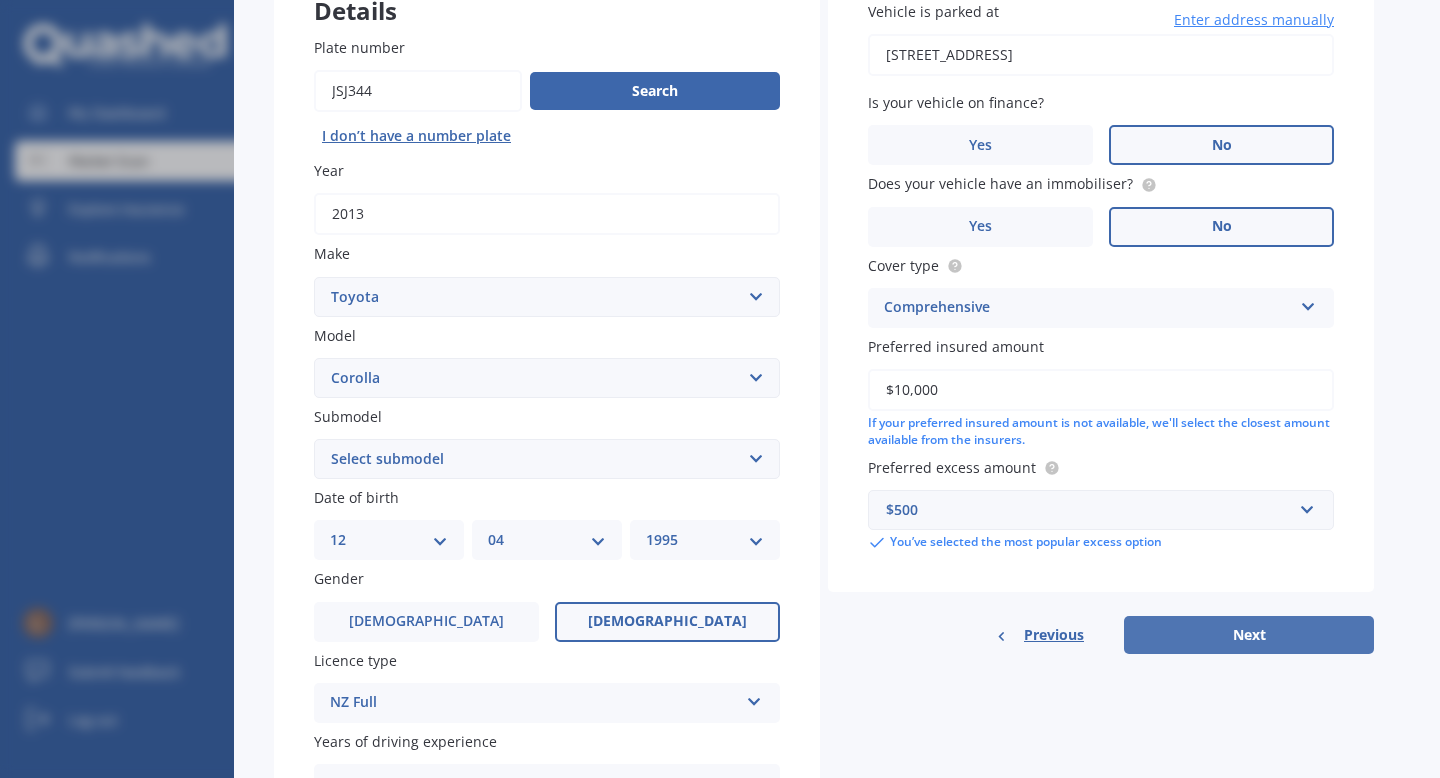 click on "Next" at bounding box center [1249, 635] 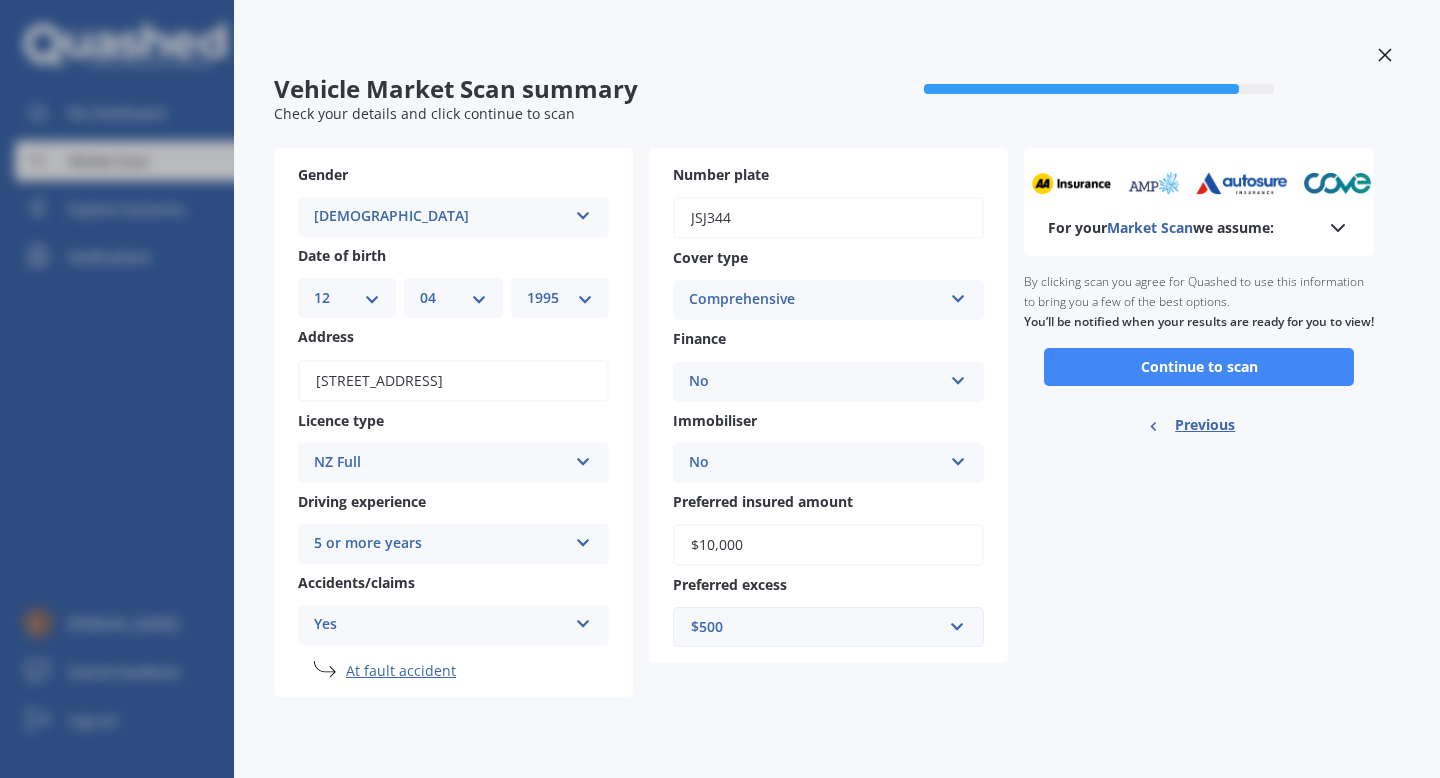 scroll, scrollTop: 0, scrollLeft: 0, axis: both 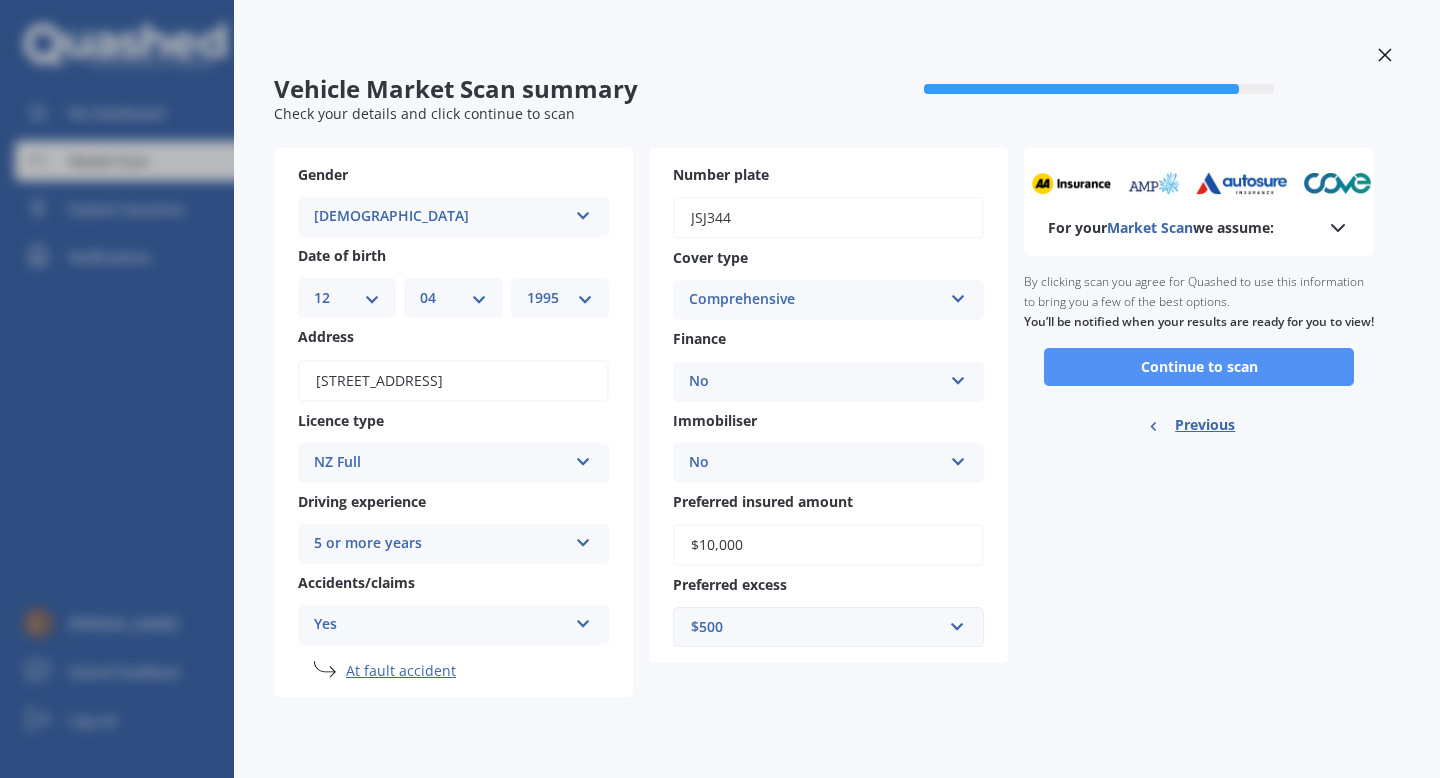 click on "Continue to scan" at bounding box center [1199, 367] 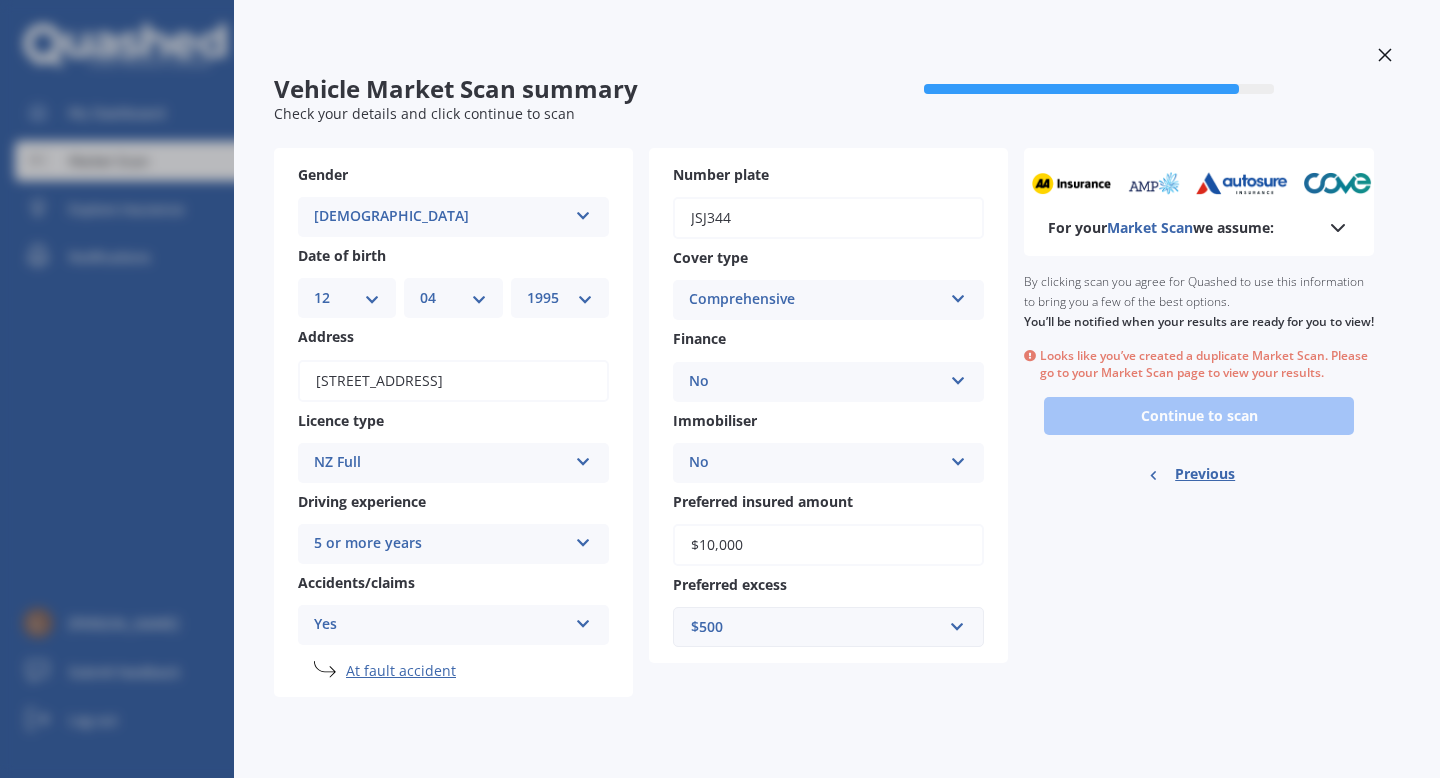 click 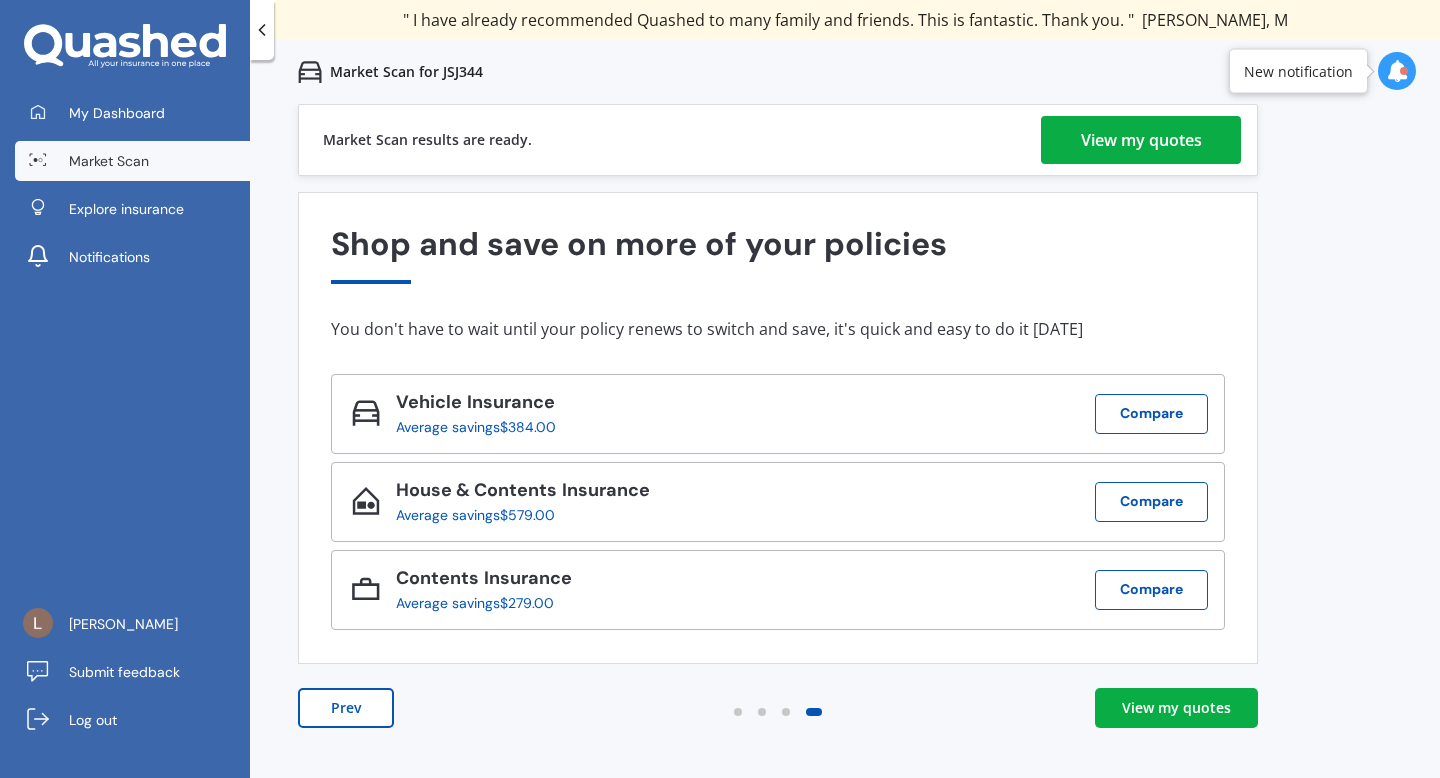 click on "View my quotes" at bounding box center [1141, 140] 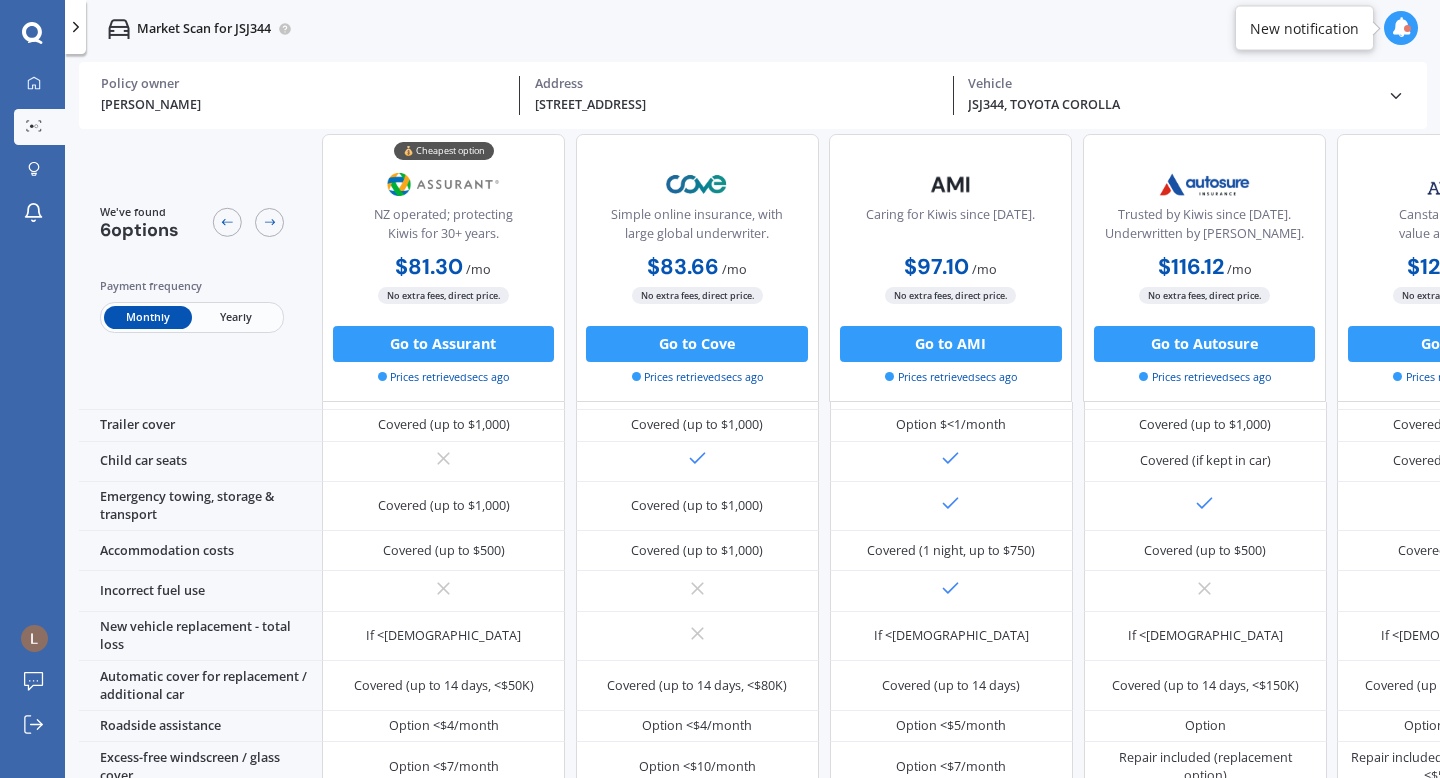 scroll, scrollTop: 371, scrollLeft: 0, axis: vertical 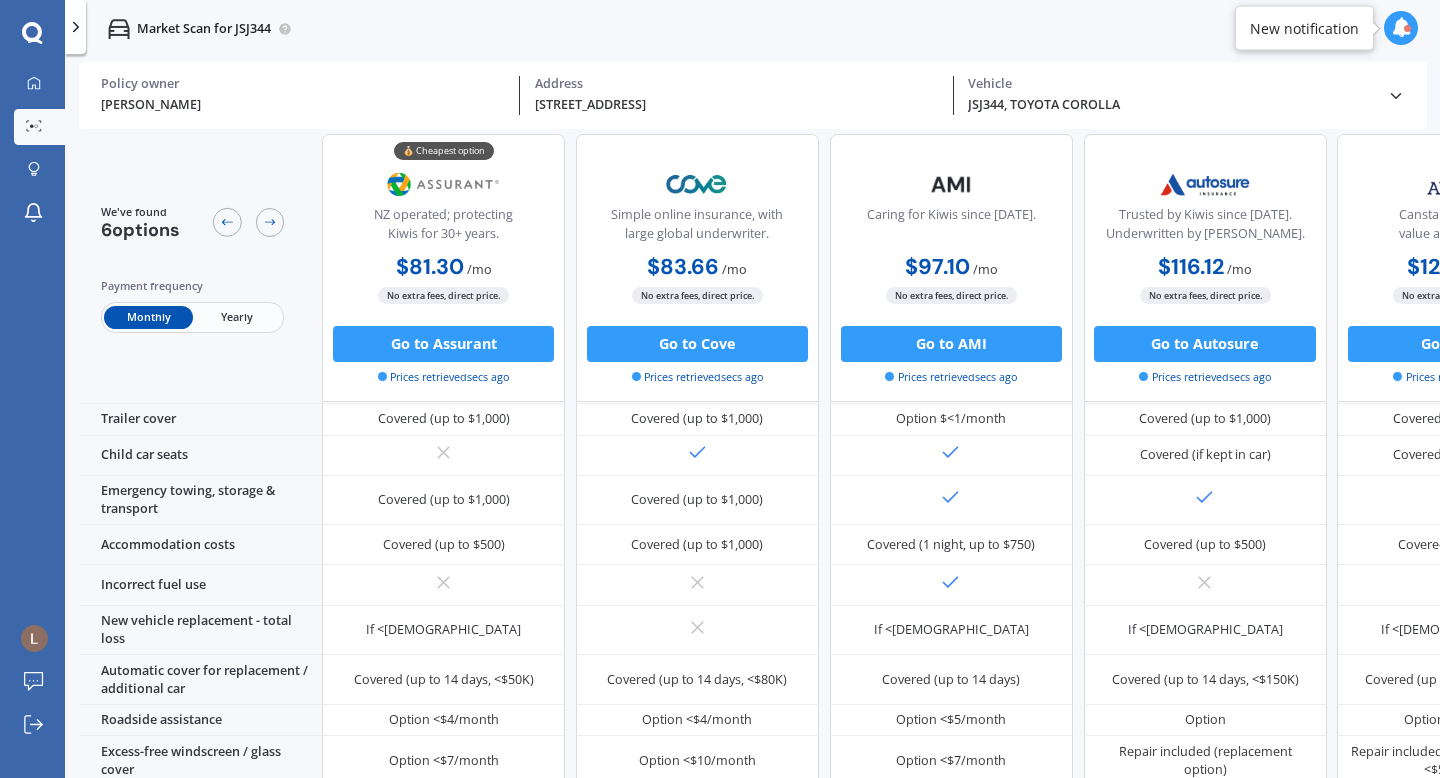 click on "Yearly" at bounding box center [237, 316] 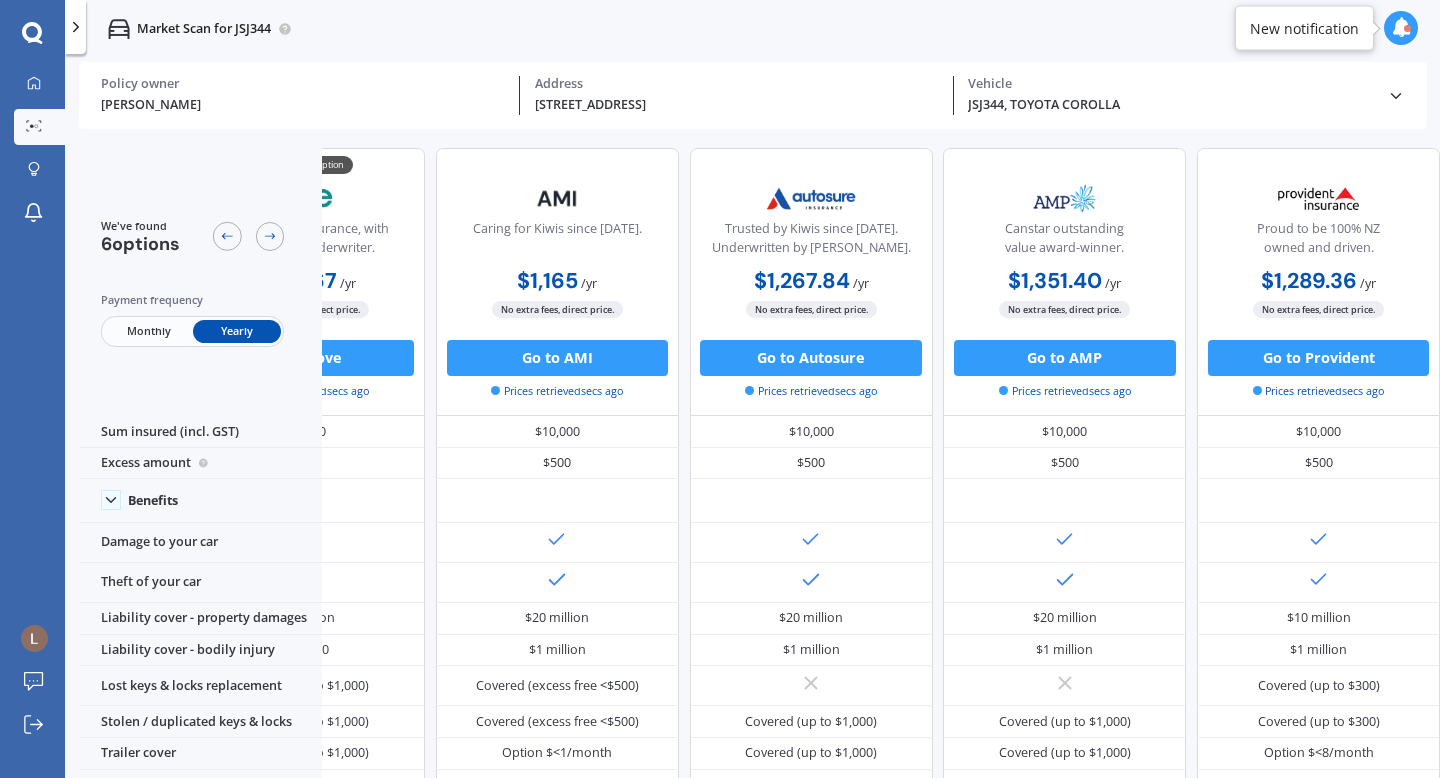scroll, scrollTop: 0, scrollLeft: 447, axis: horizontal 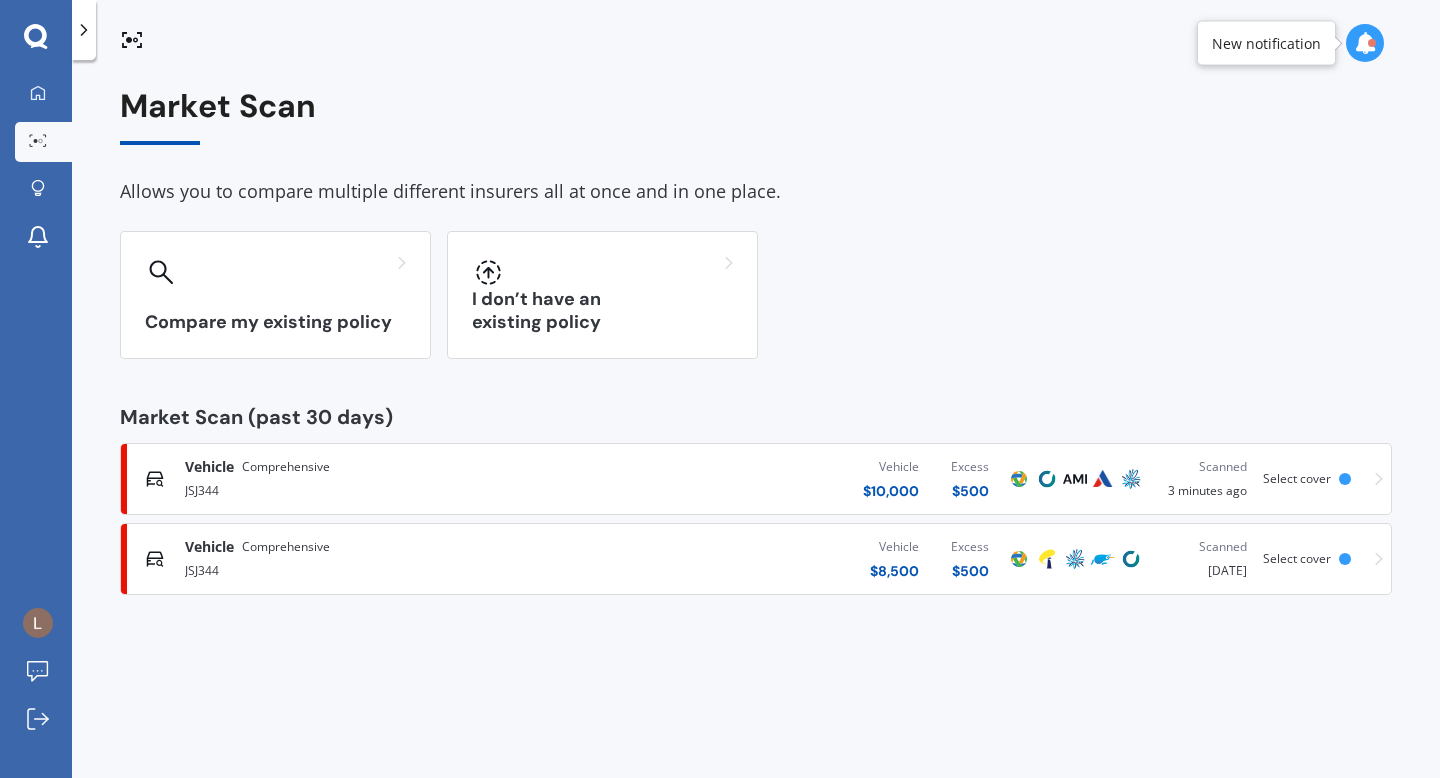 click on "JSJ344" at bounding box center [380, 489] 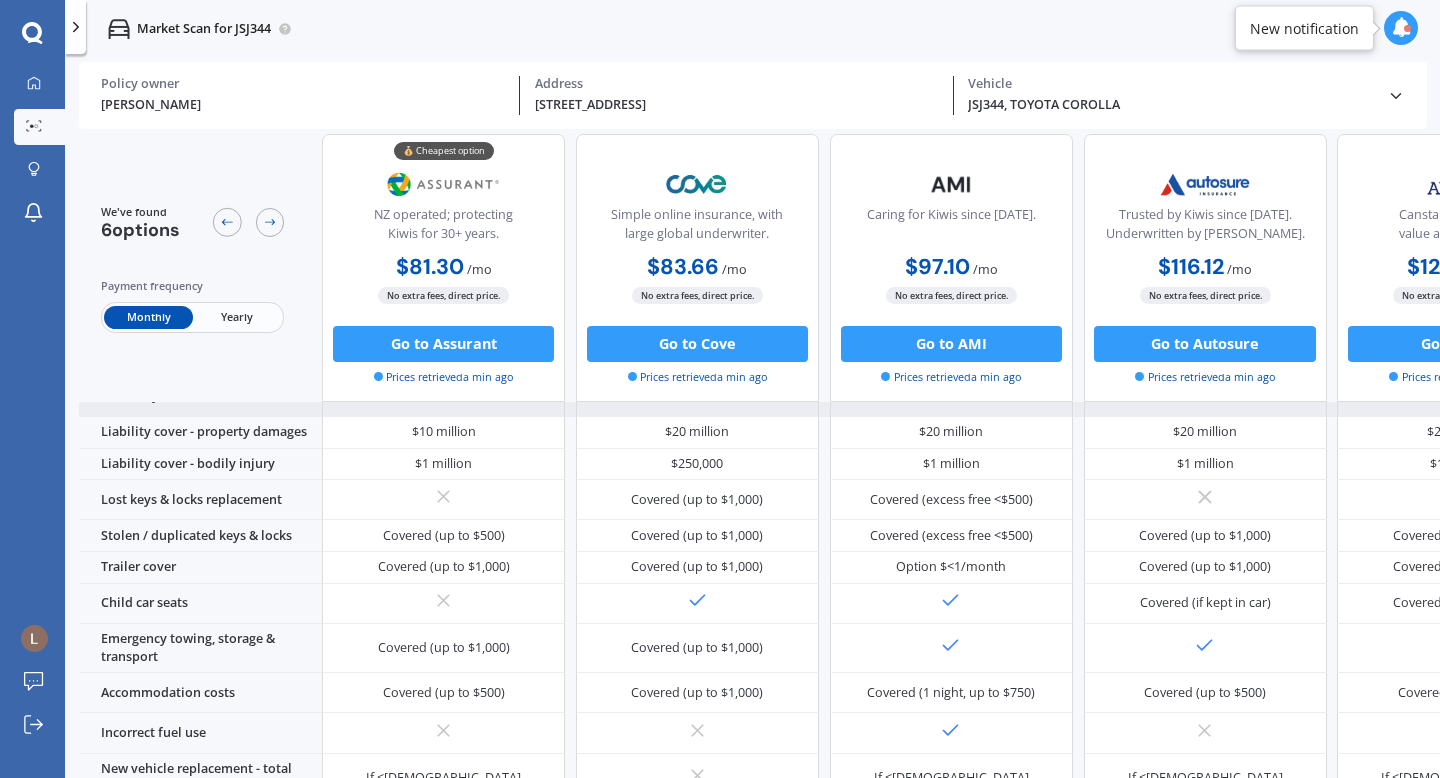 scroll, scrollTop: 206, scrollLeft: 0, axis: vertical 